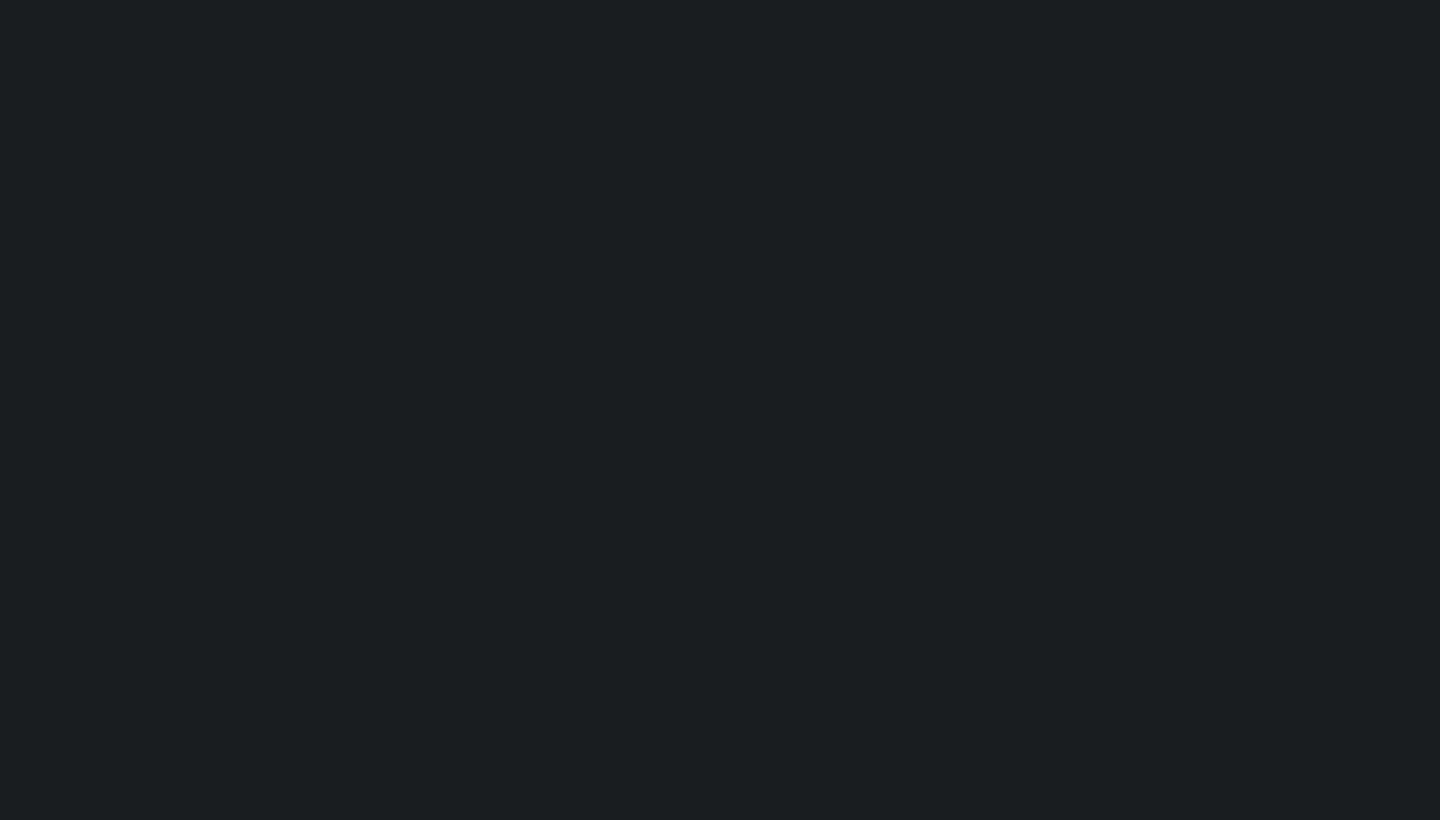 scroll, scrollTop: 0, scrollLeft: 0, axis: both 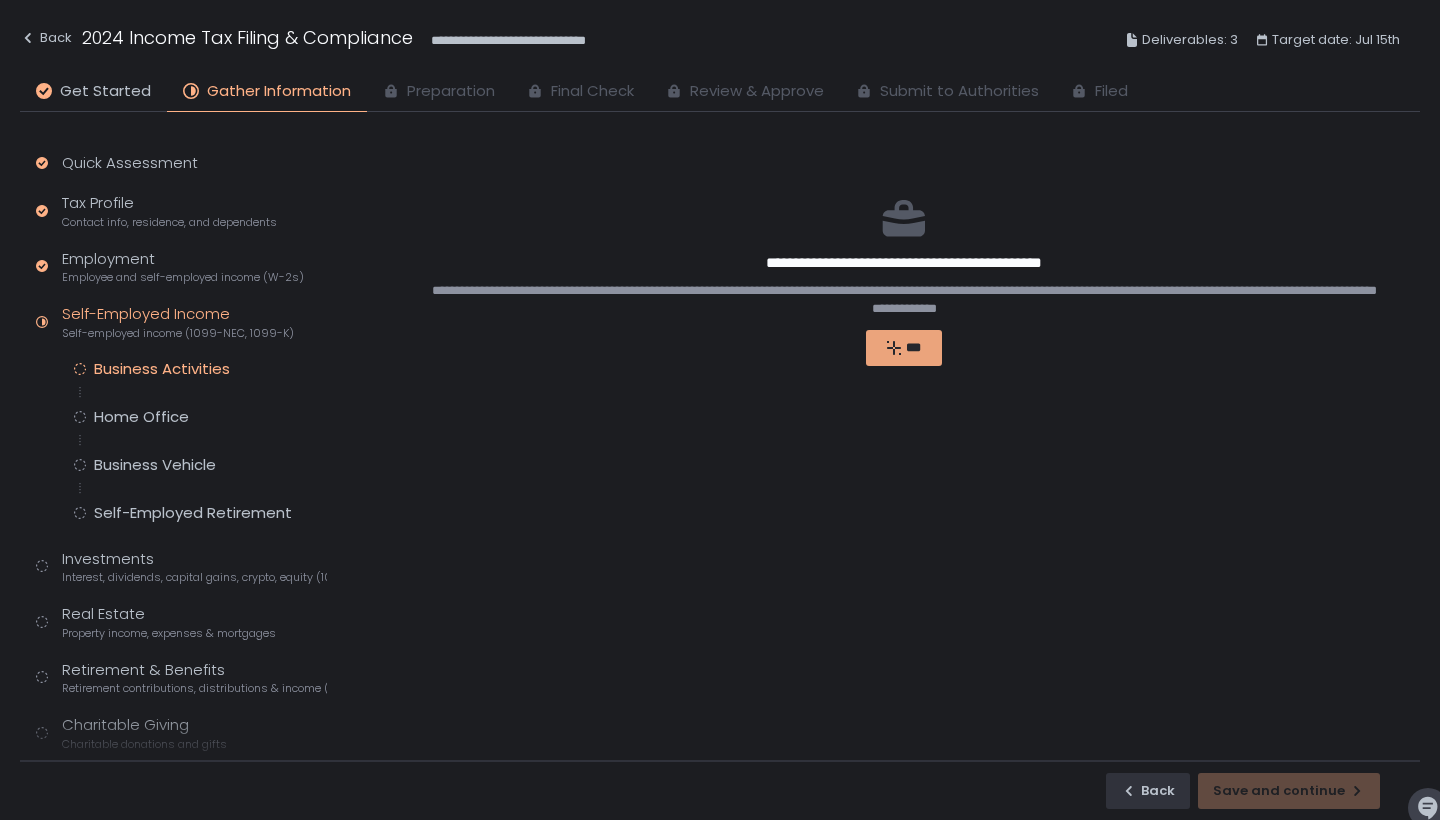 click on "***" 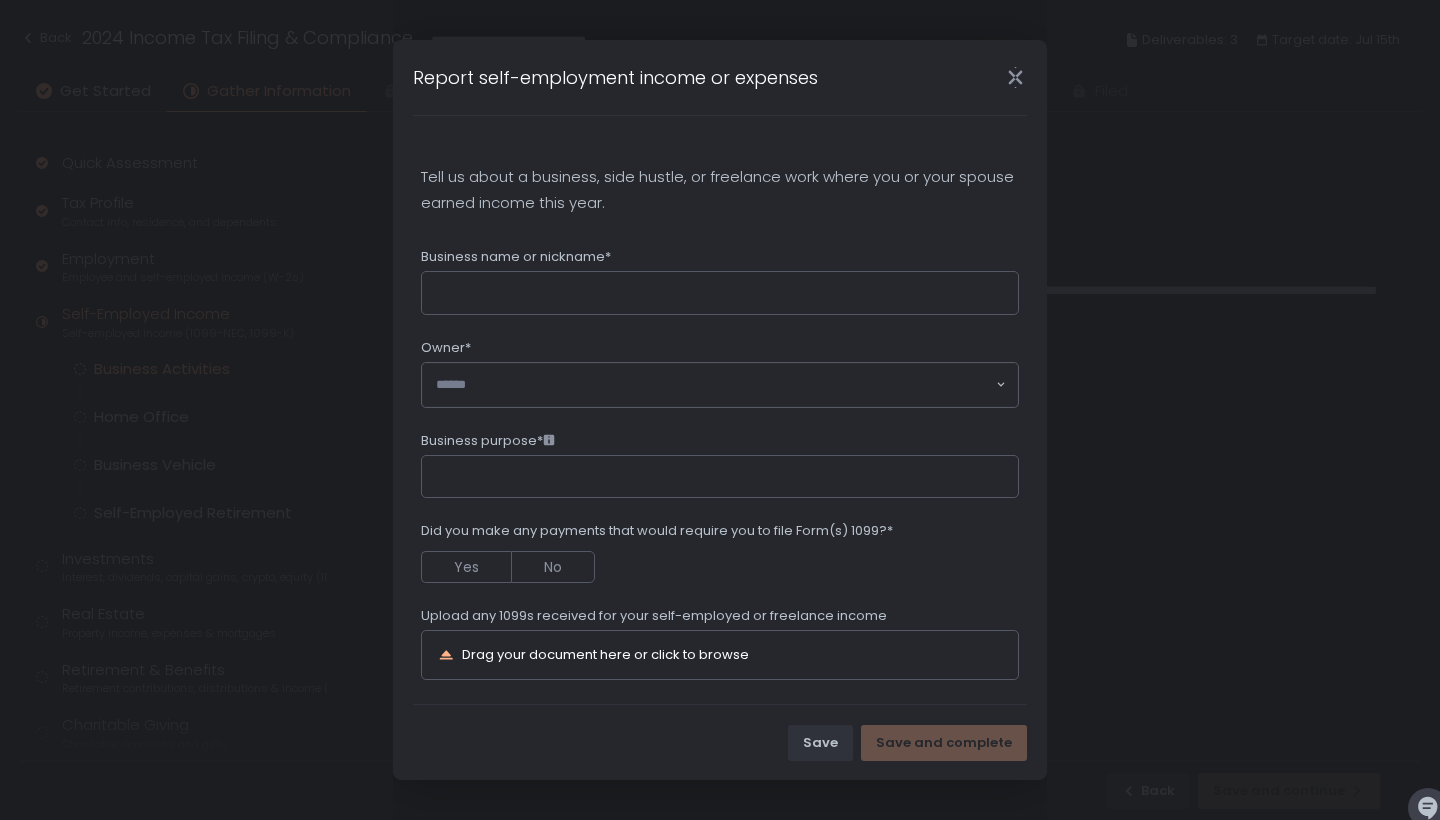 click 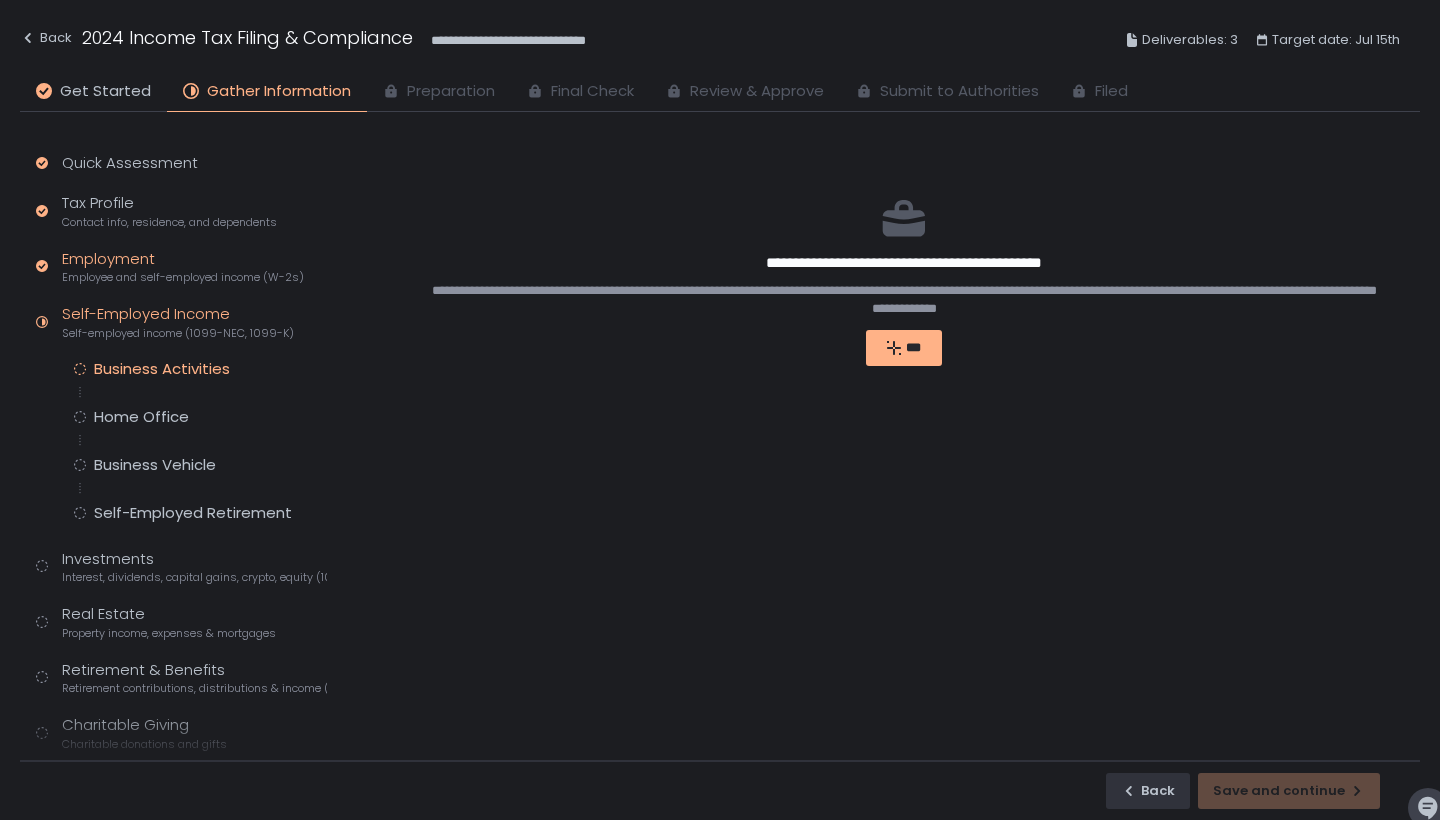 click on "Employee and self-employed income (W-2s)" 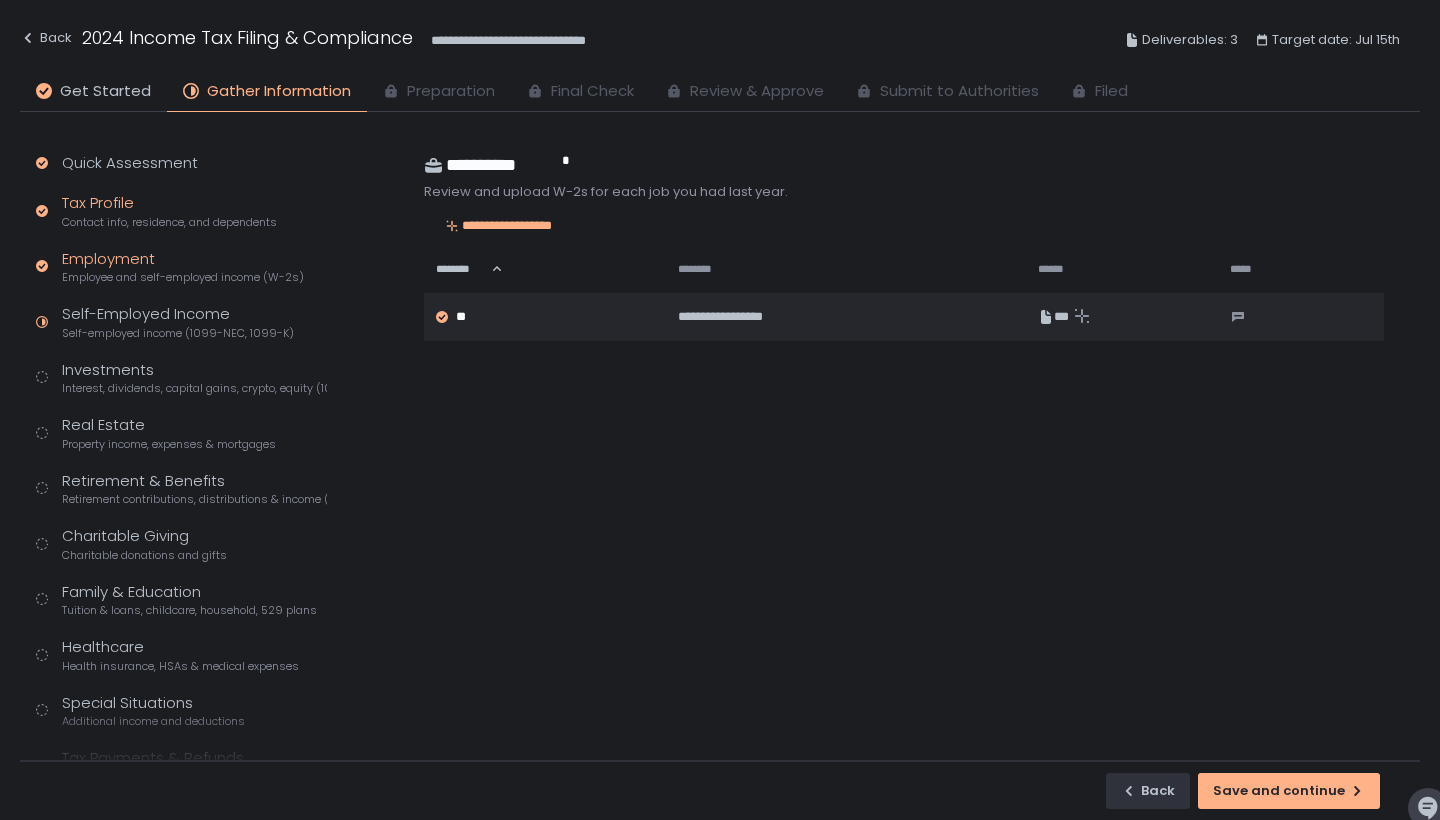 click on "Tax Profile Contact info, residence, and dependents" 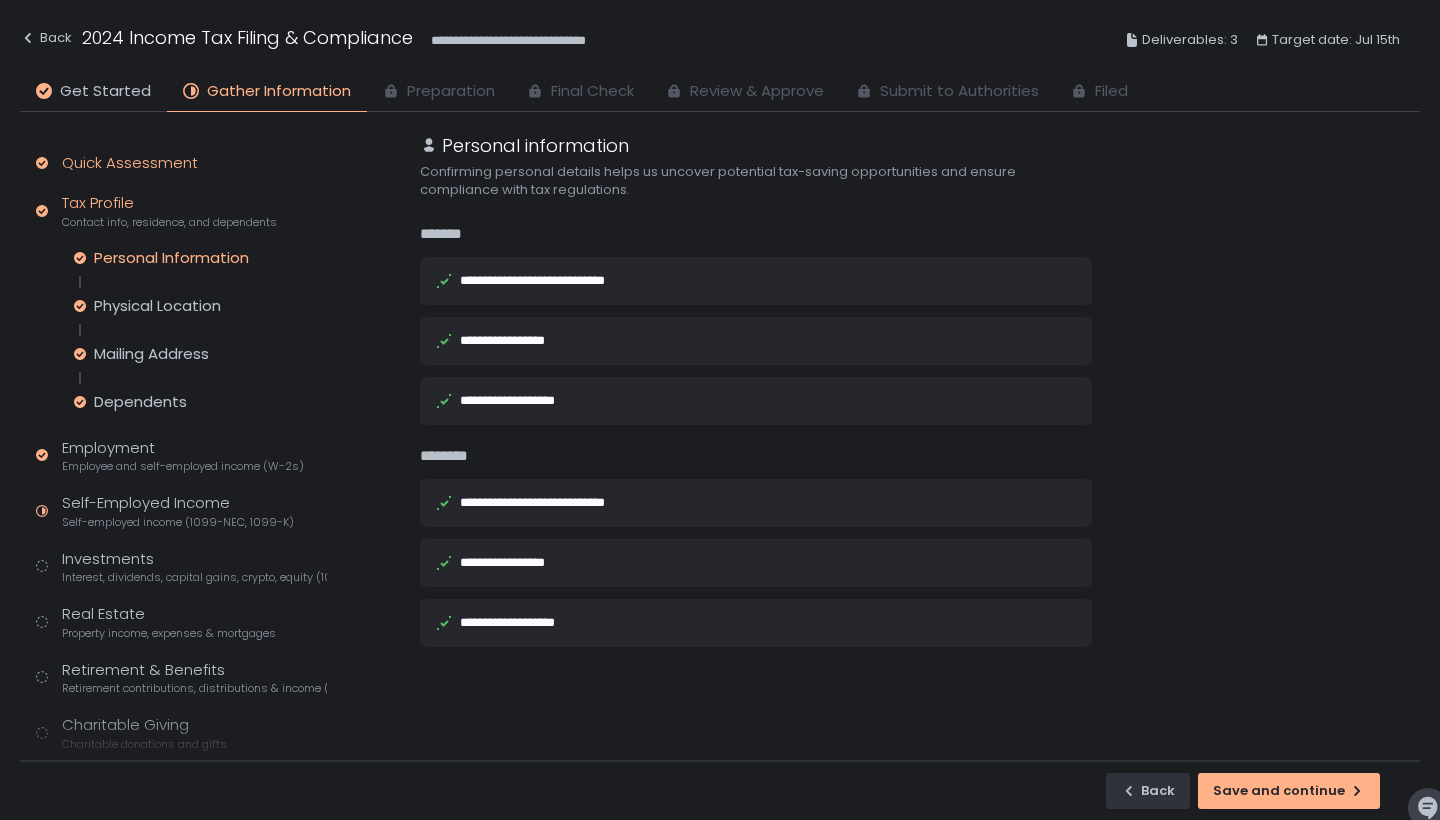 click on "Quick Assessment" 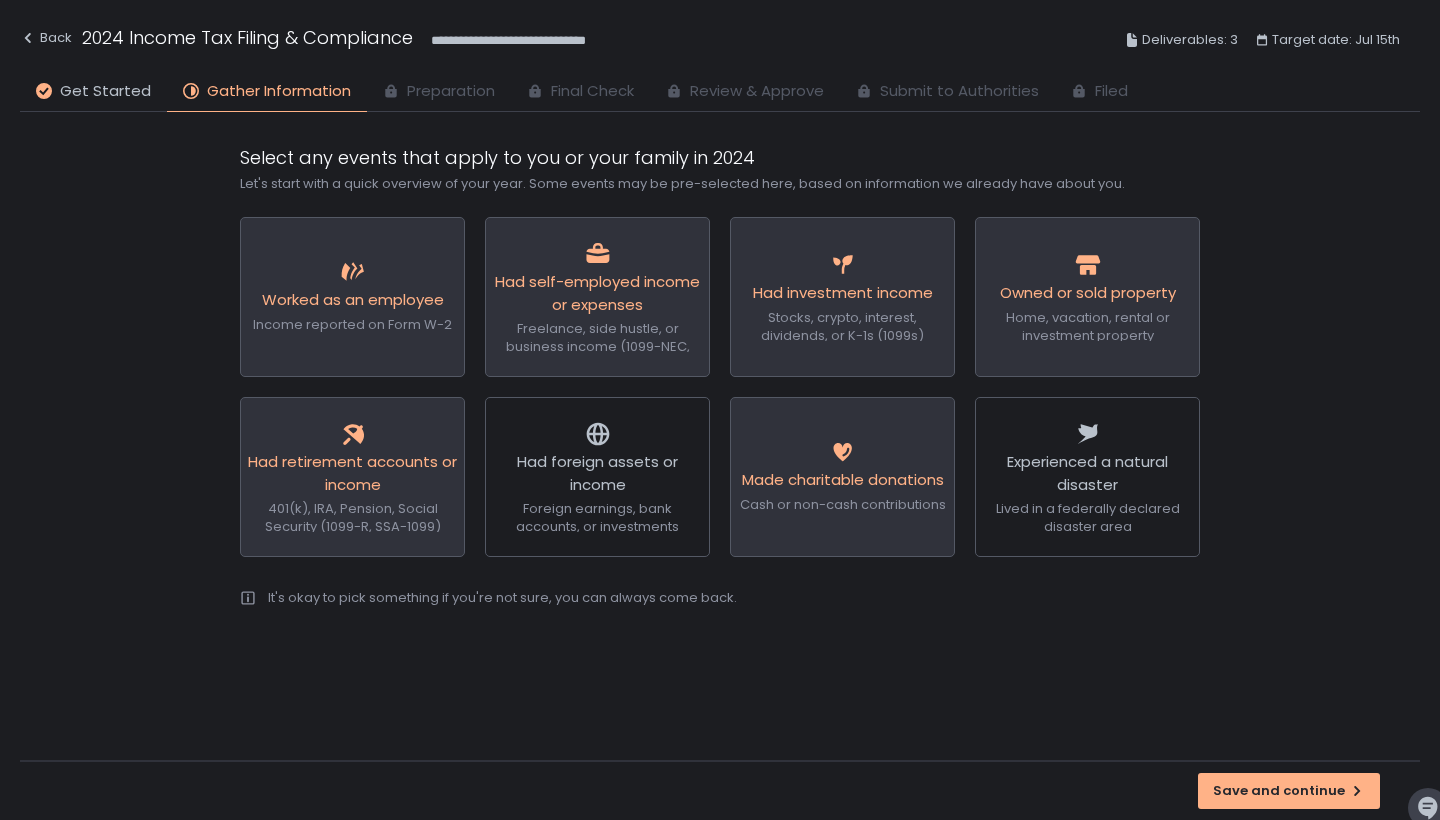 click on "**********" at bounding box center [720, 40] 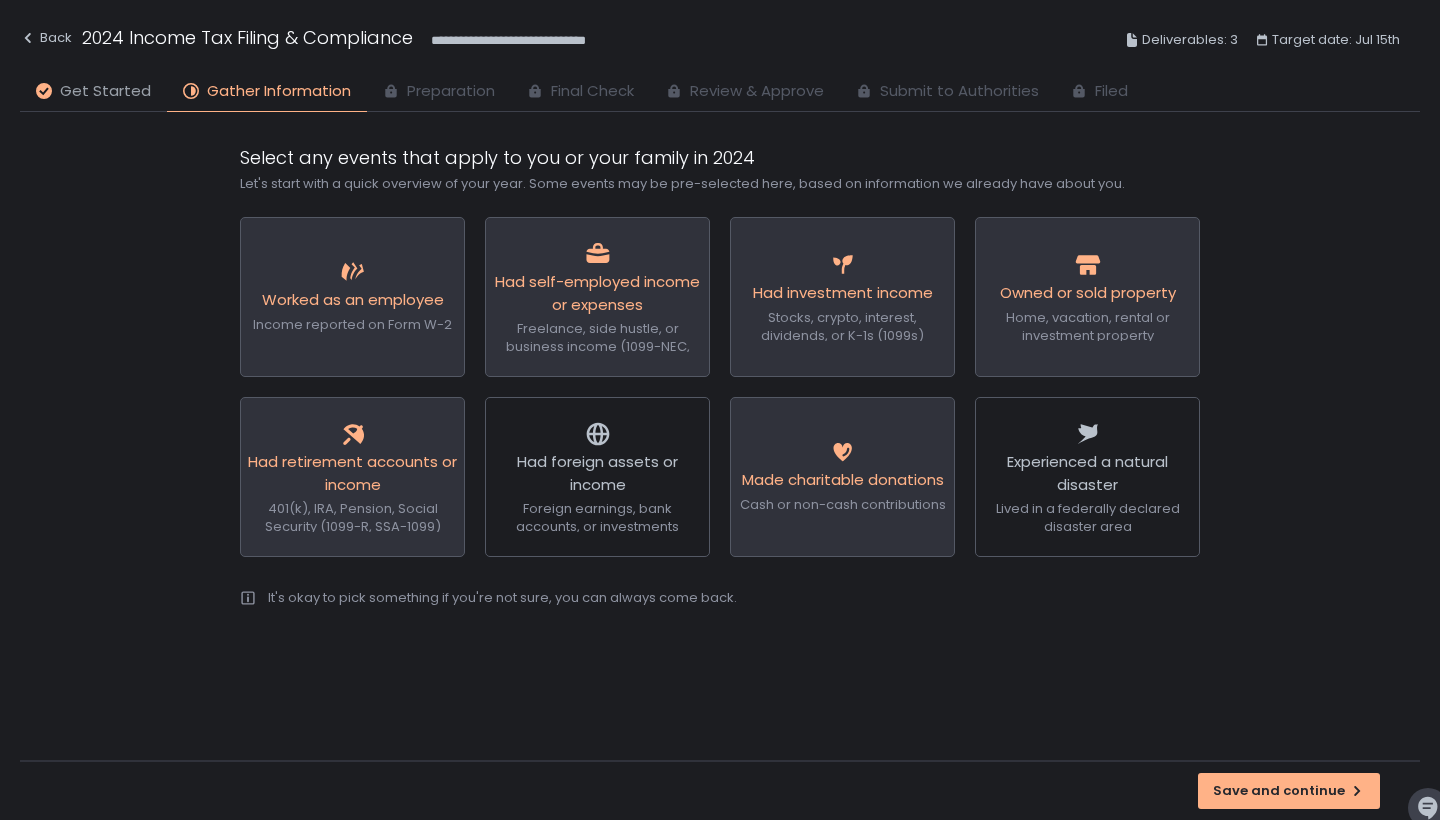 click on "Get Started" at bounding box center (105, 91) 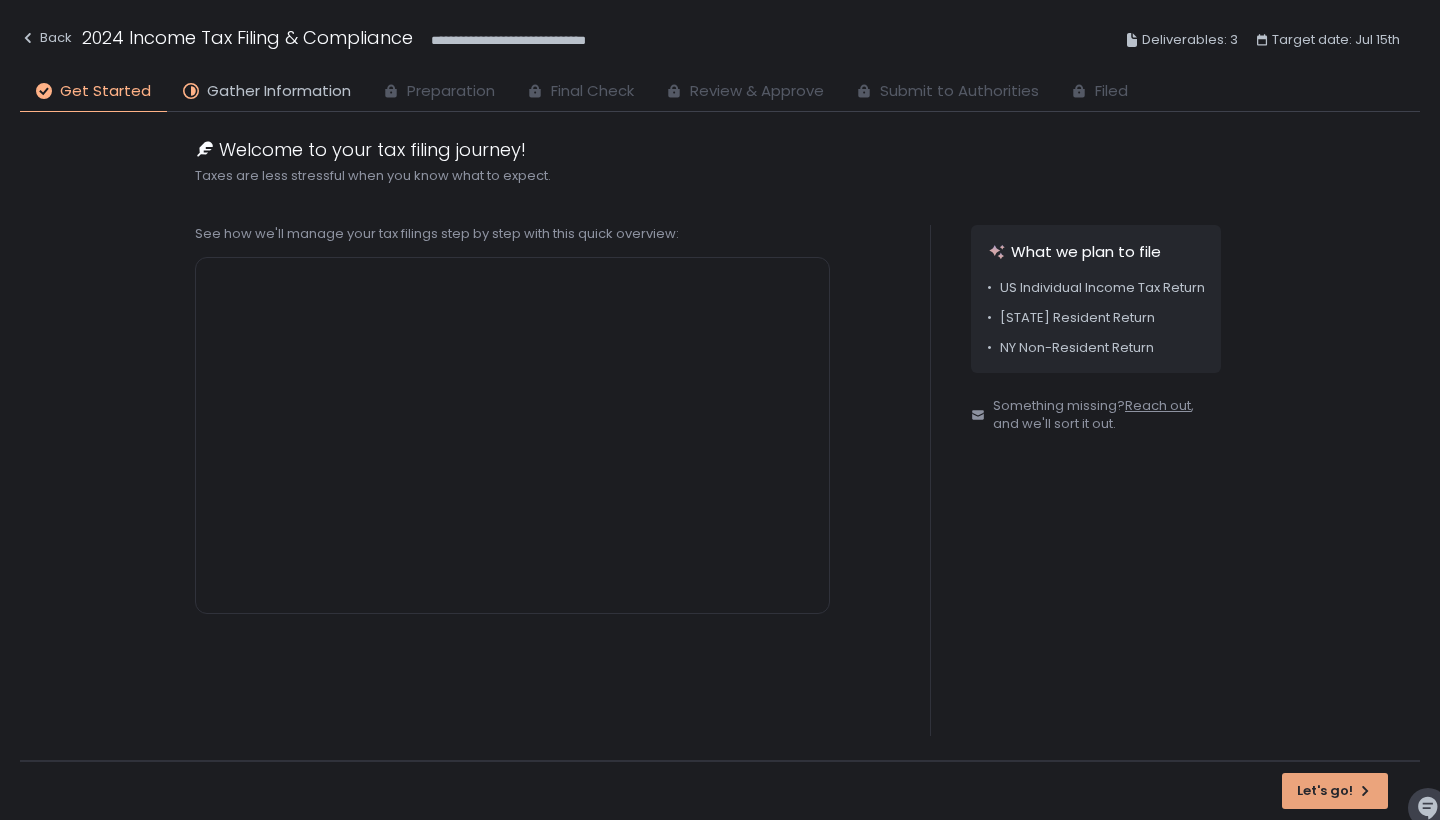 click on "Let's go!" at bounding box center (1325, 791) 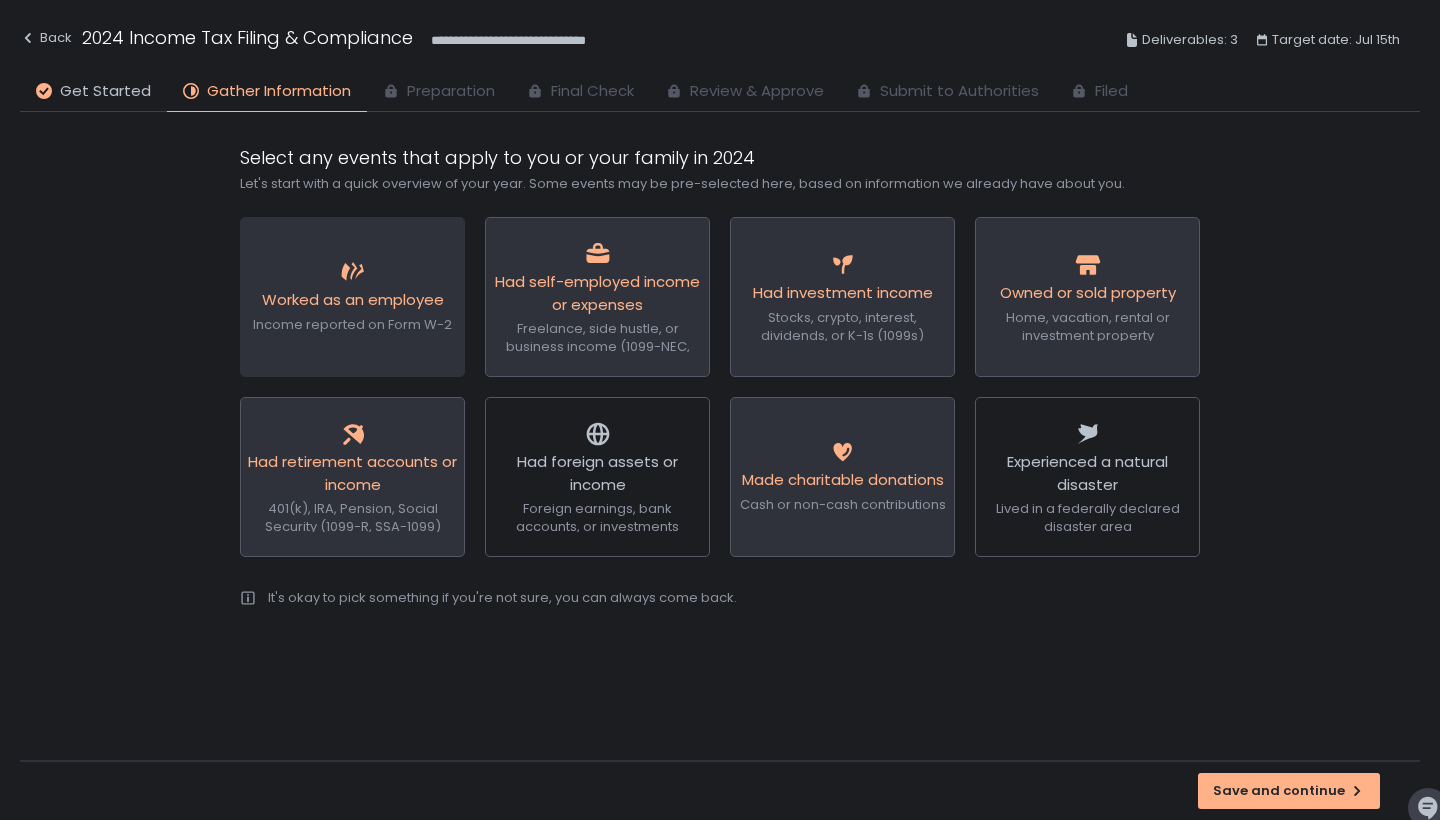 click on "Worked as an employee" 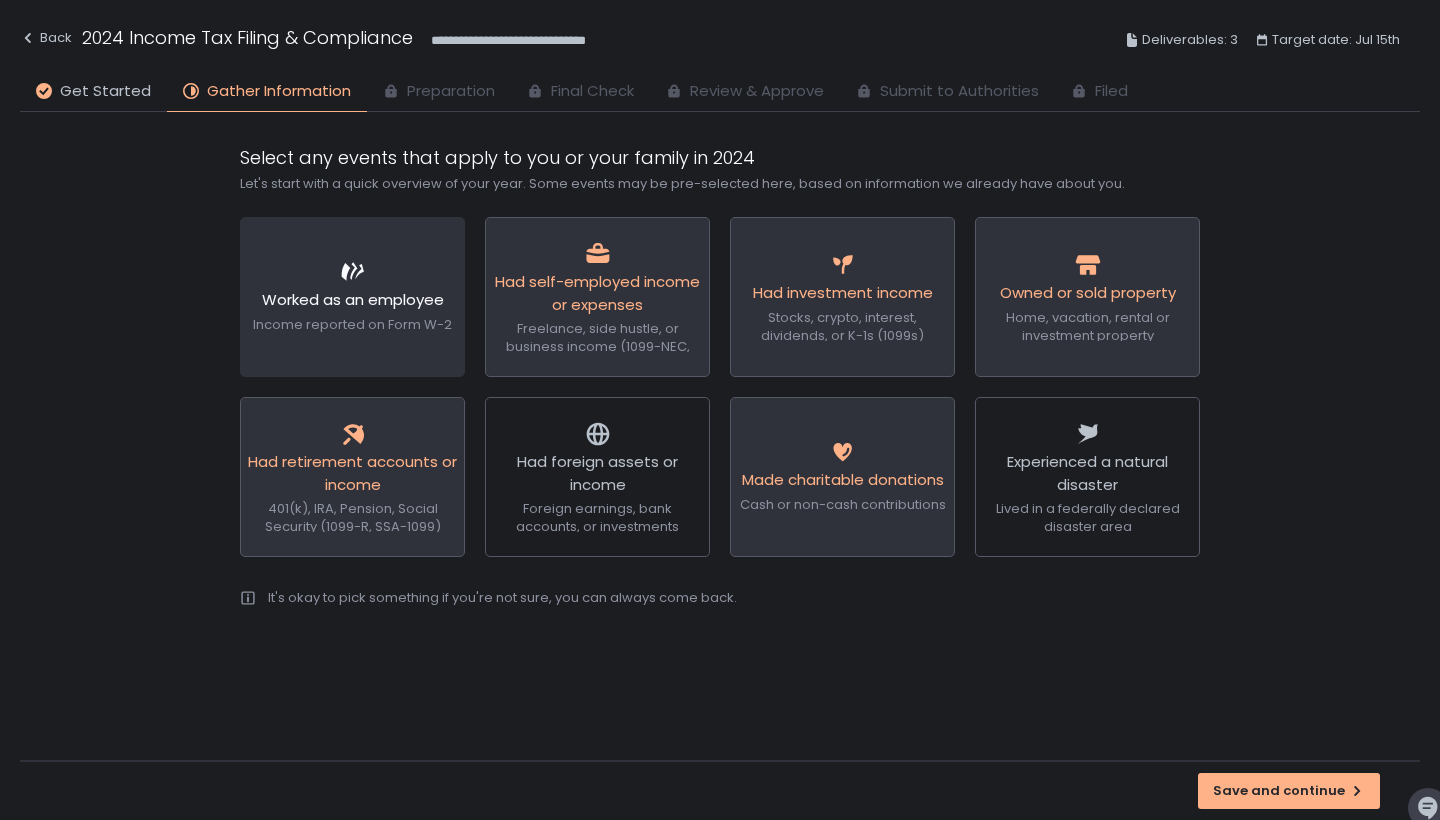 click on "Worked as an employee Income reported on Form W-2" at bounding box center [352, 296] 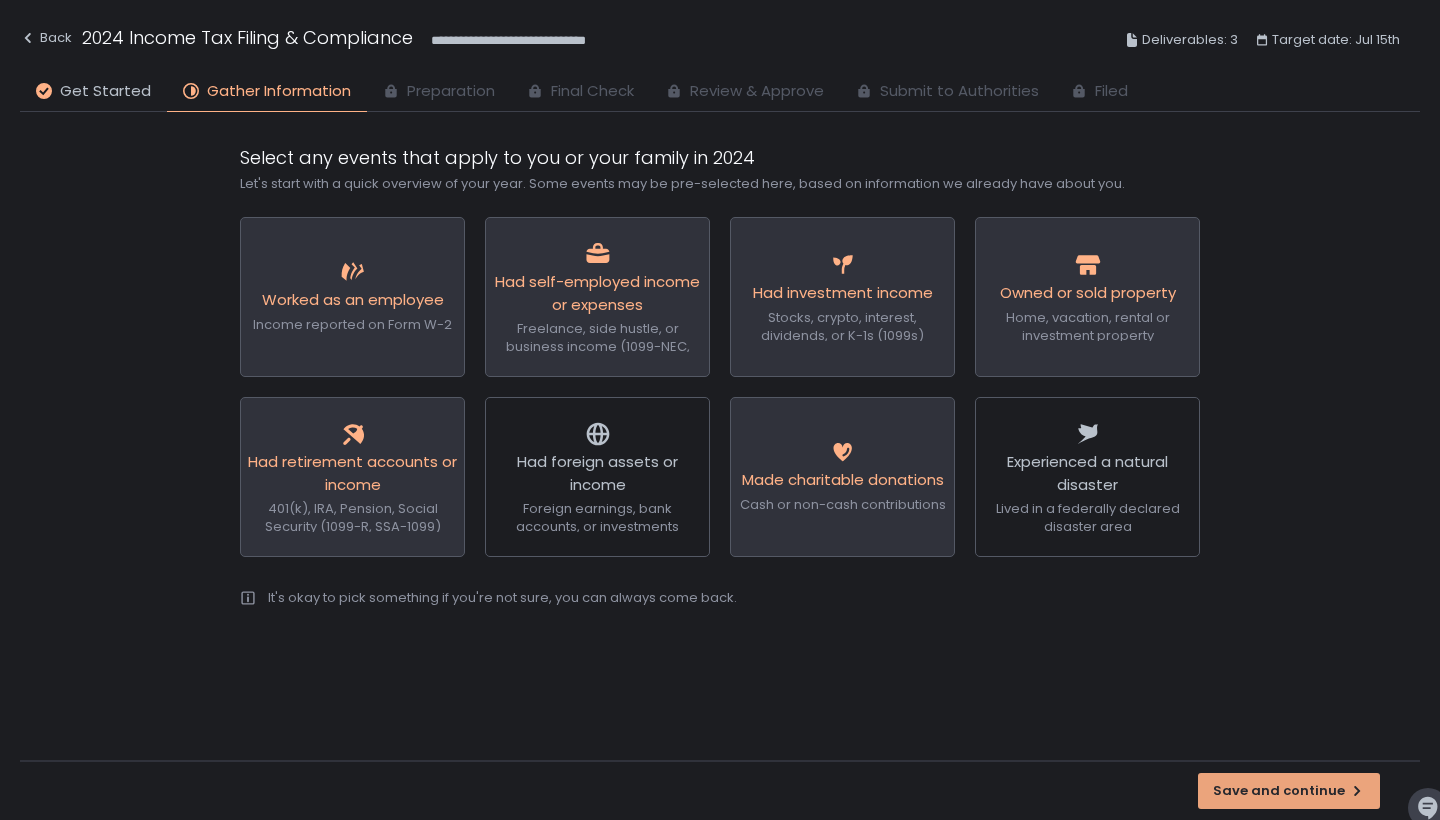 click on "Save and continue" 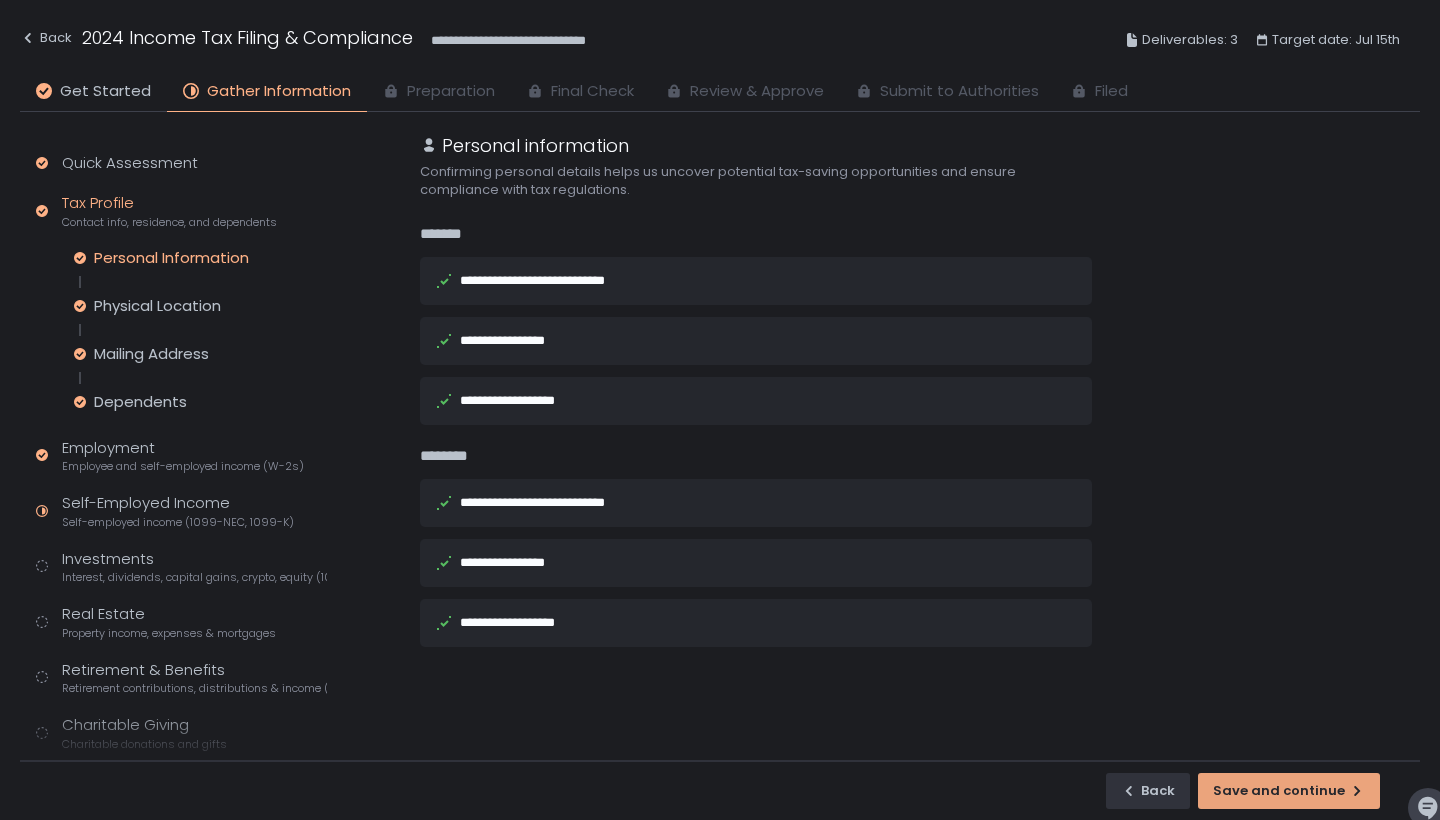 click on "Save and continue" at bounding box center [1289, 791] 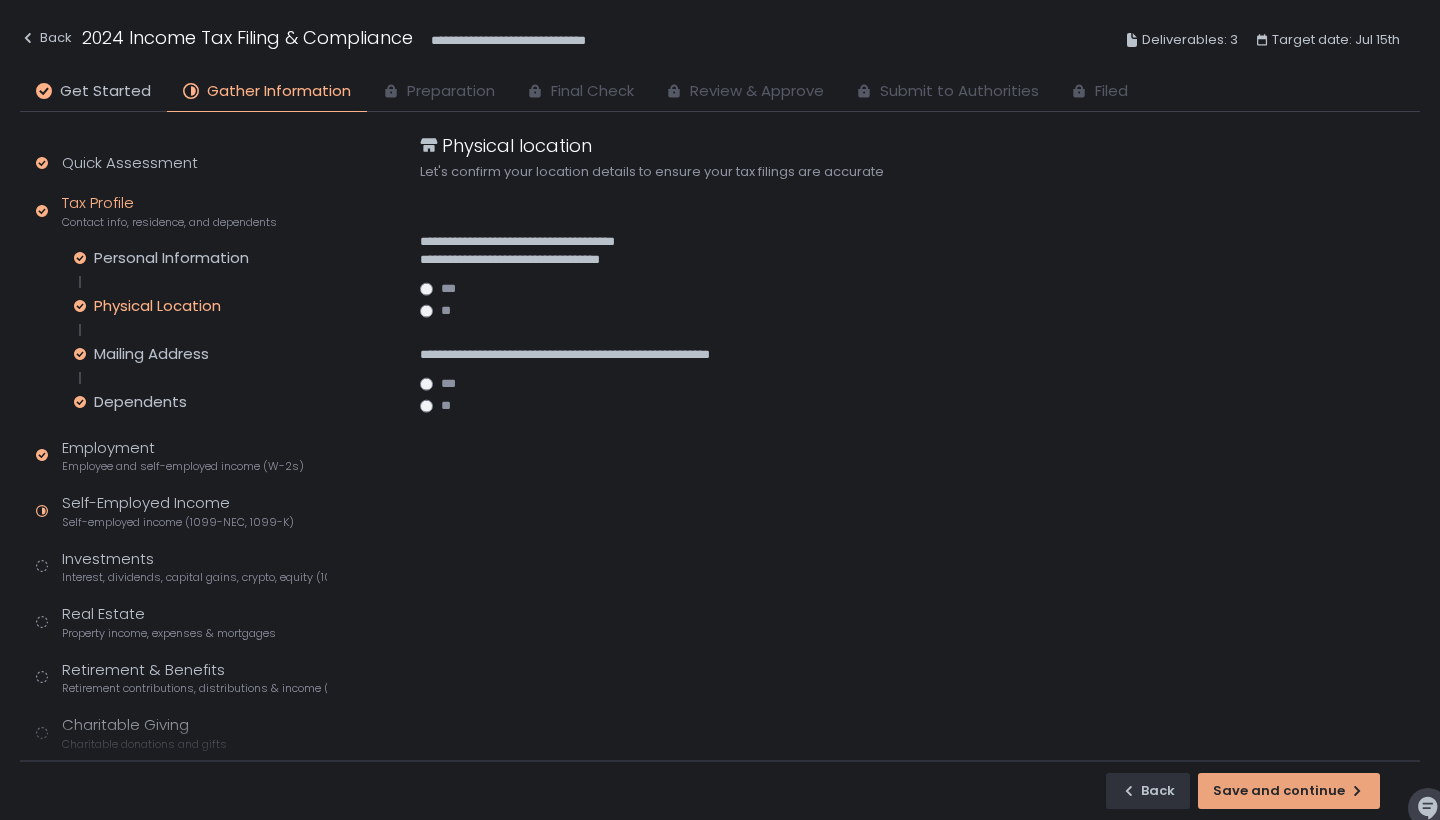 click on "Save and continue" 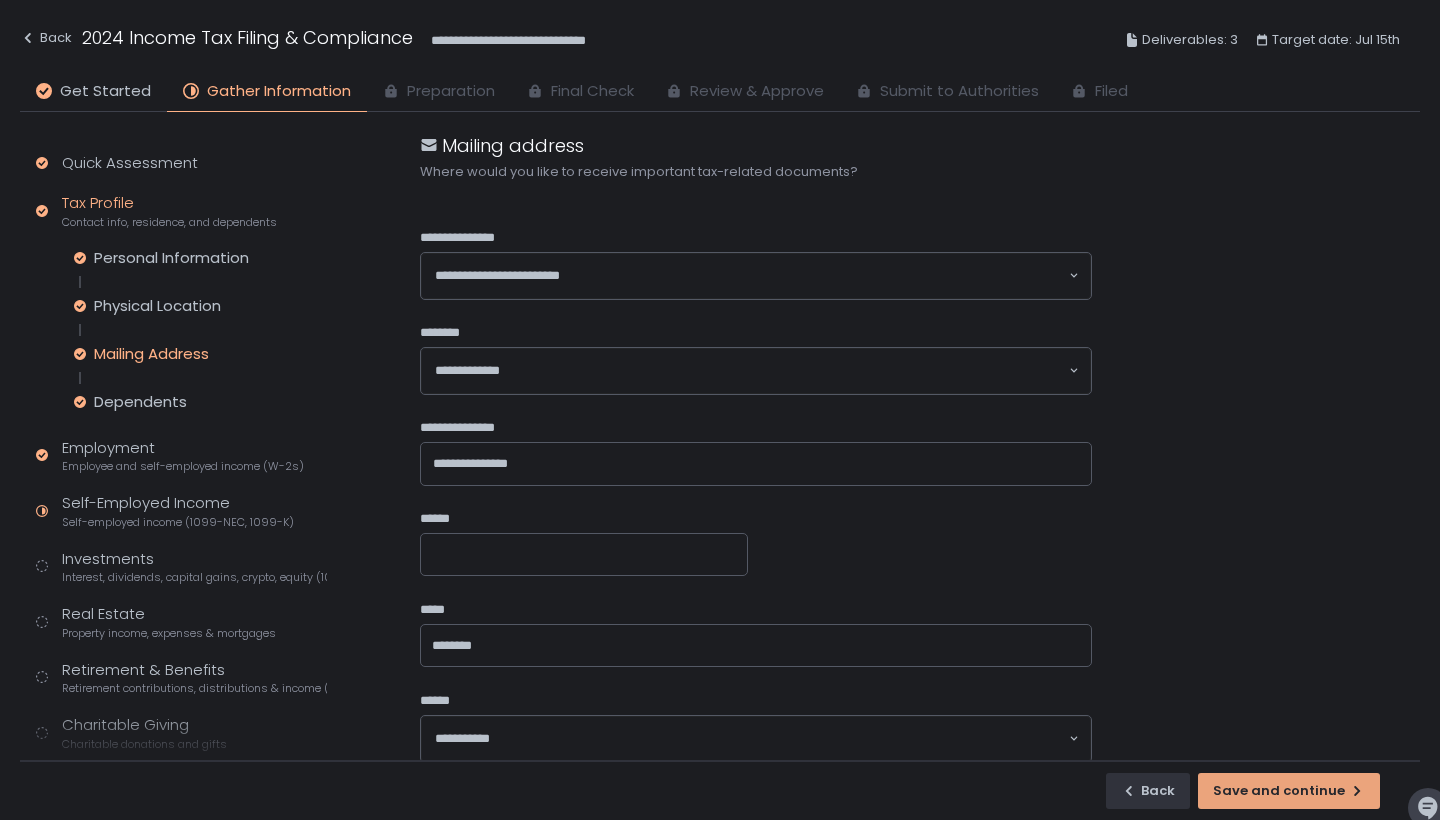 click on "Save and continue" 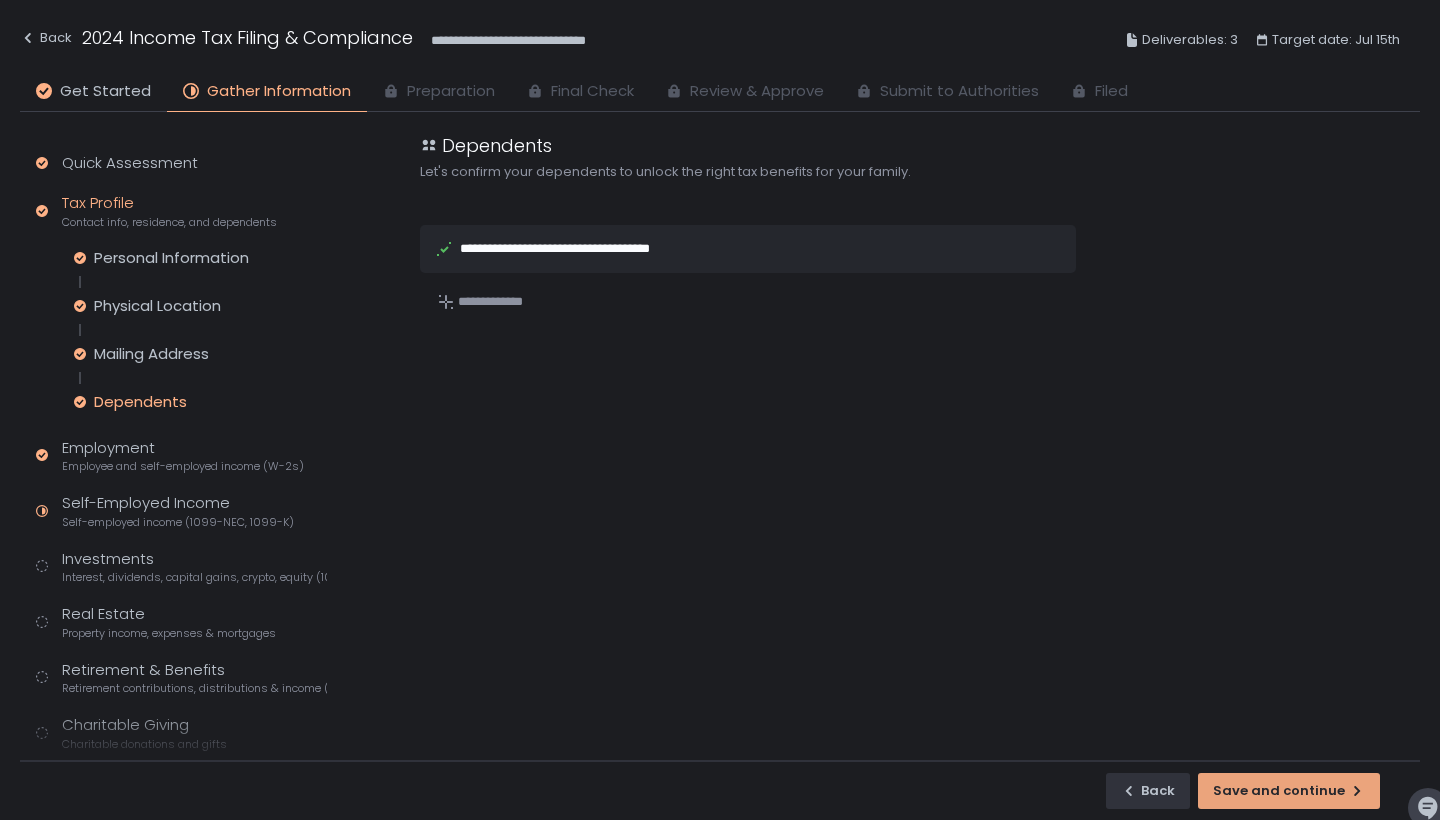 click on "Save and continue" 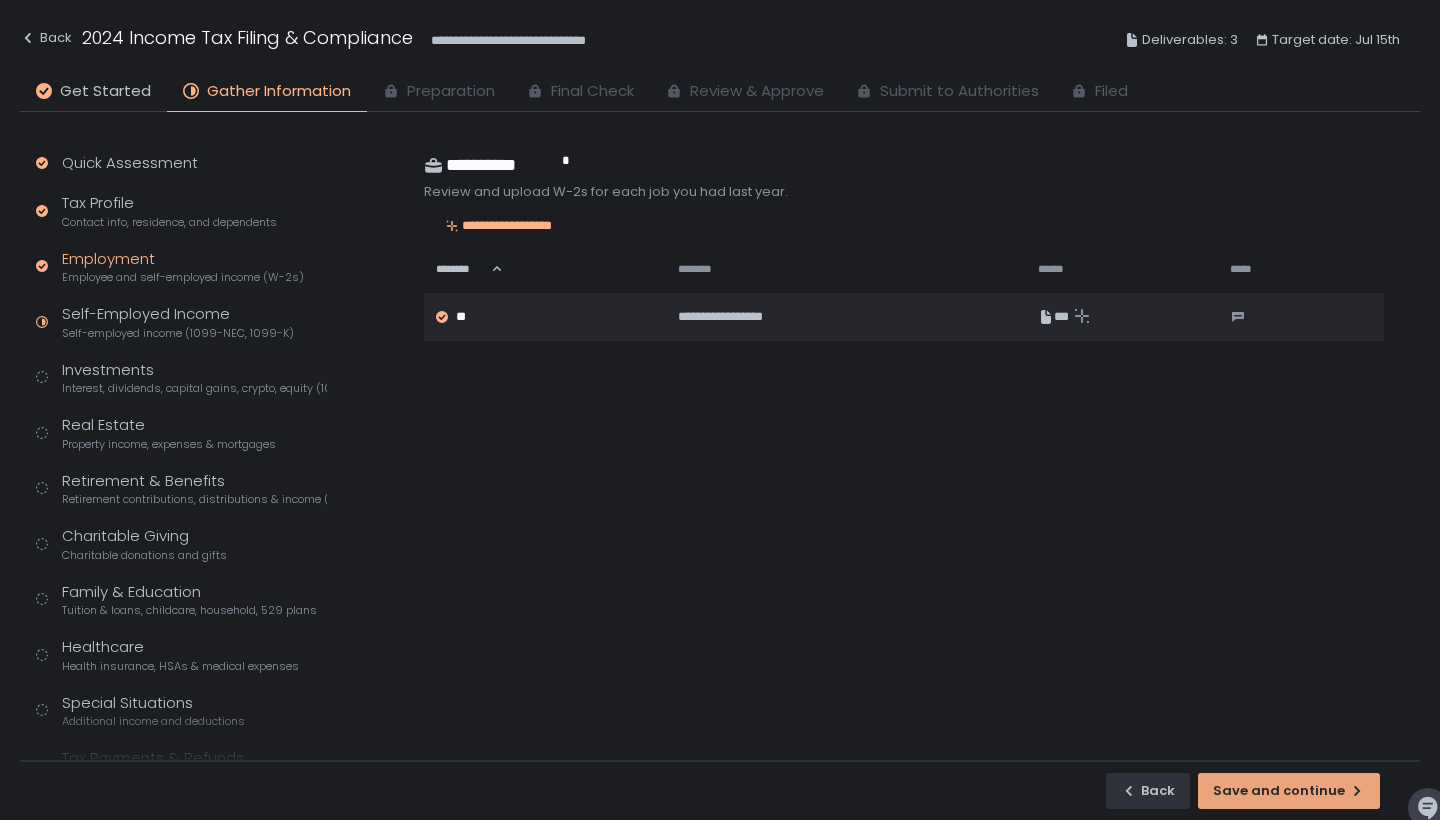 click on "Save and continue" 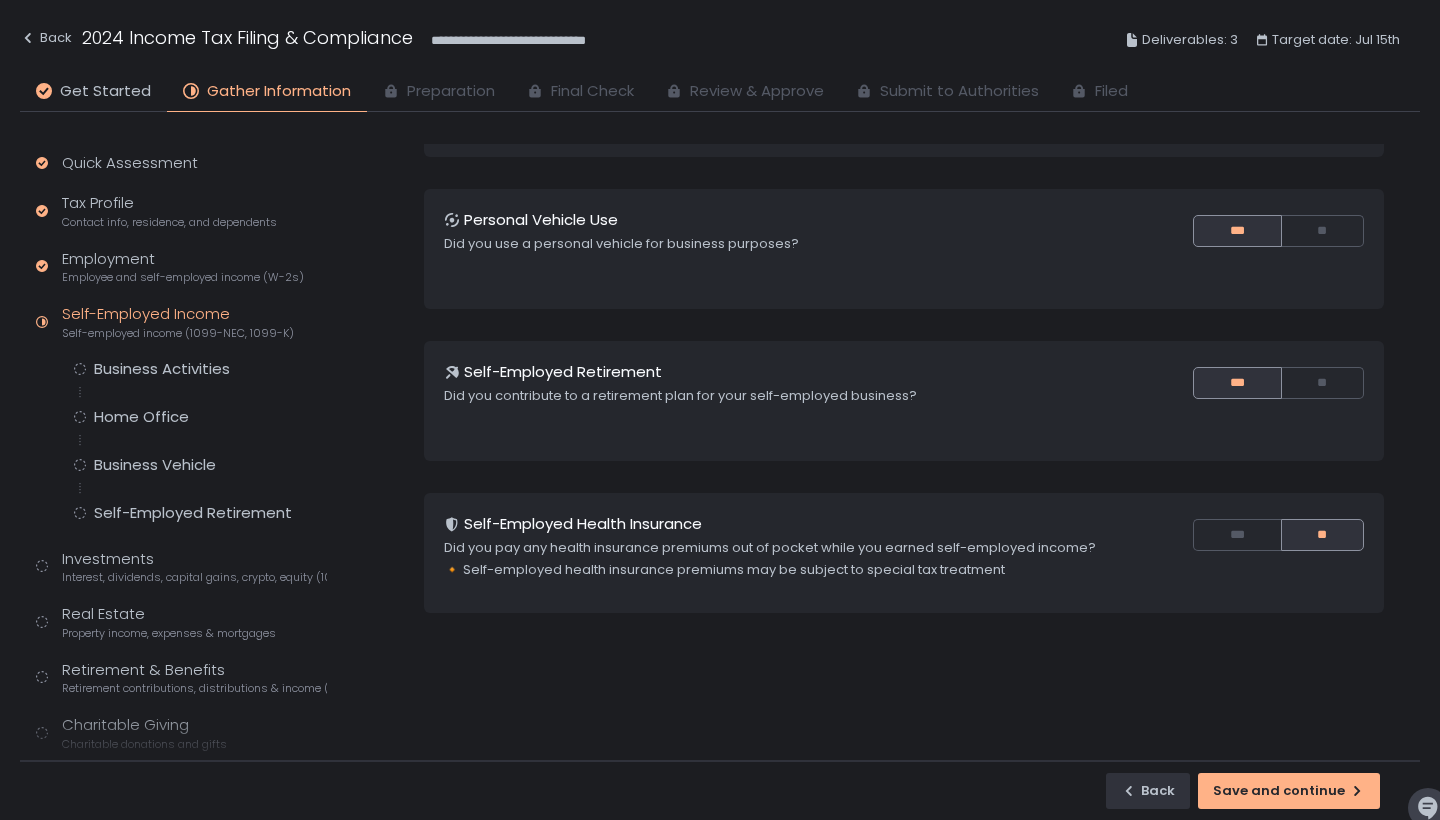 scroll, scrollTop: 160, scrollLeft: 0, axis: vertical 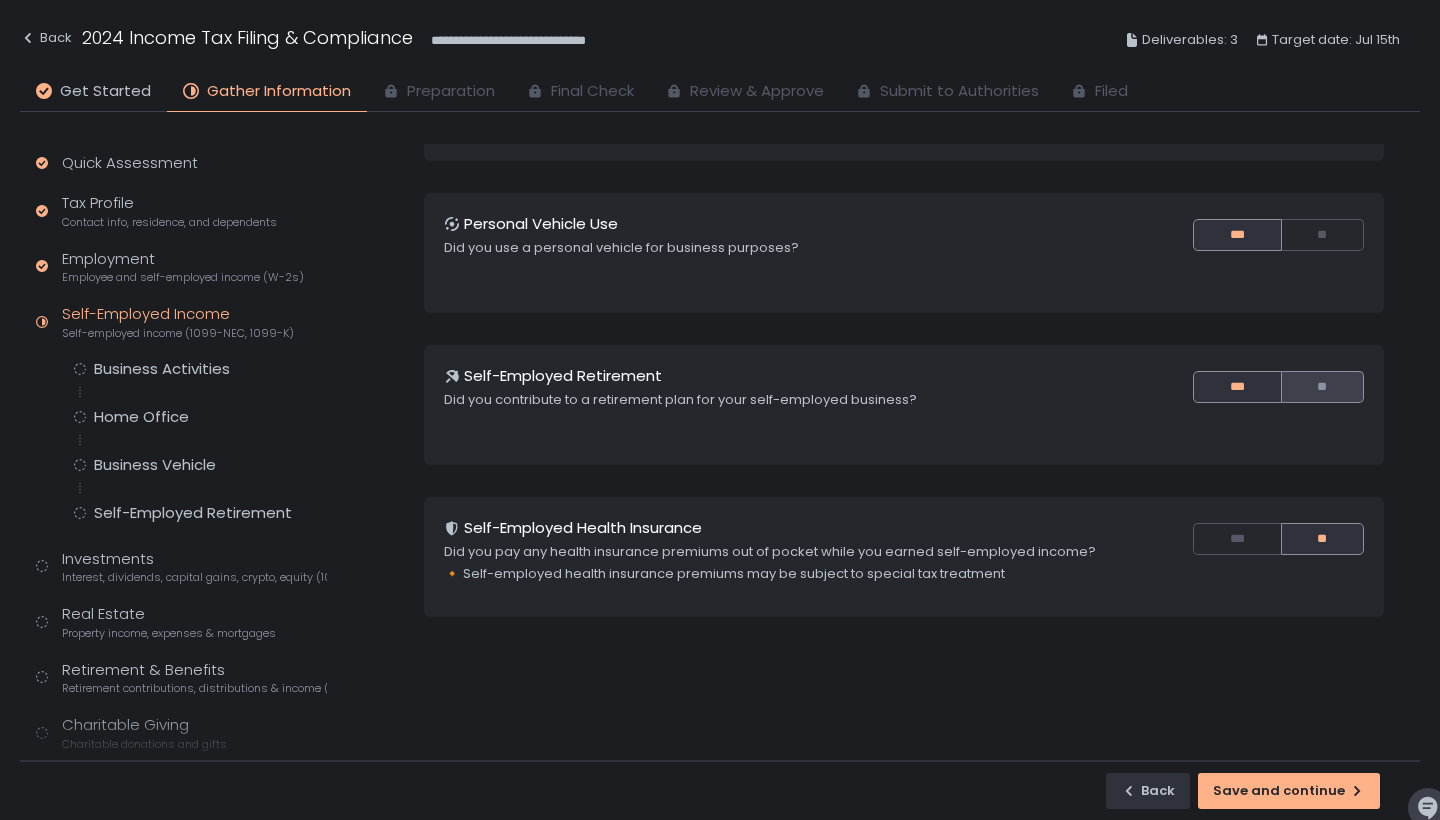 click on "**" at bounding box center [1323, 387] 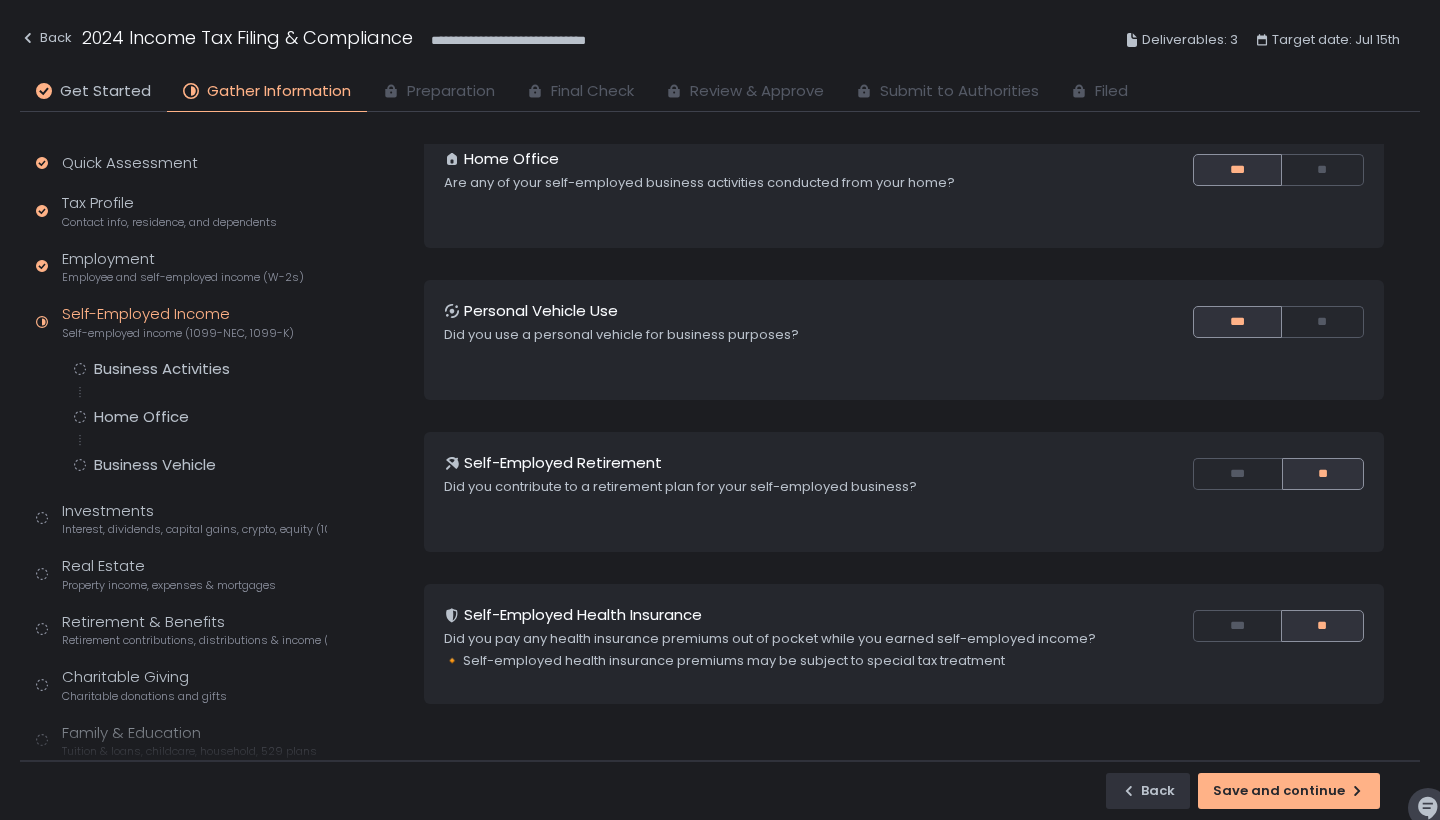 scroll, scrollTop: 56, scrollLeft: 0, axis: vertical 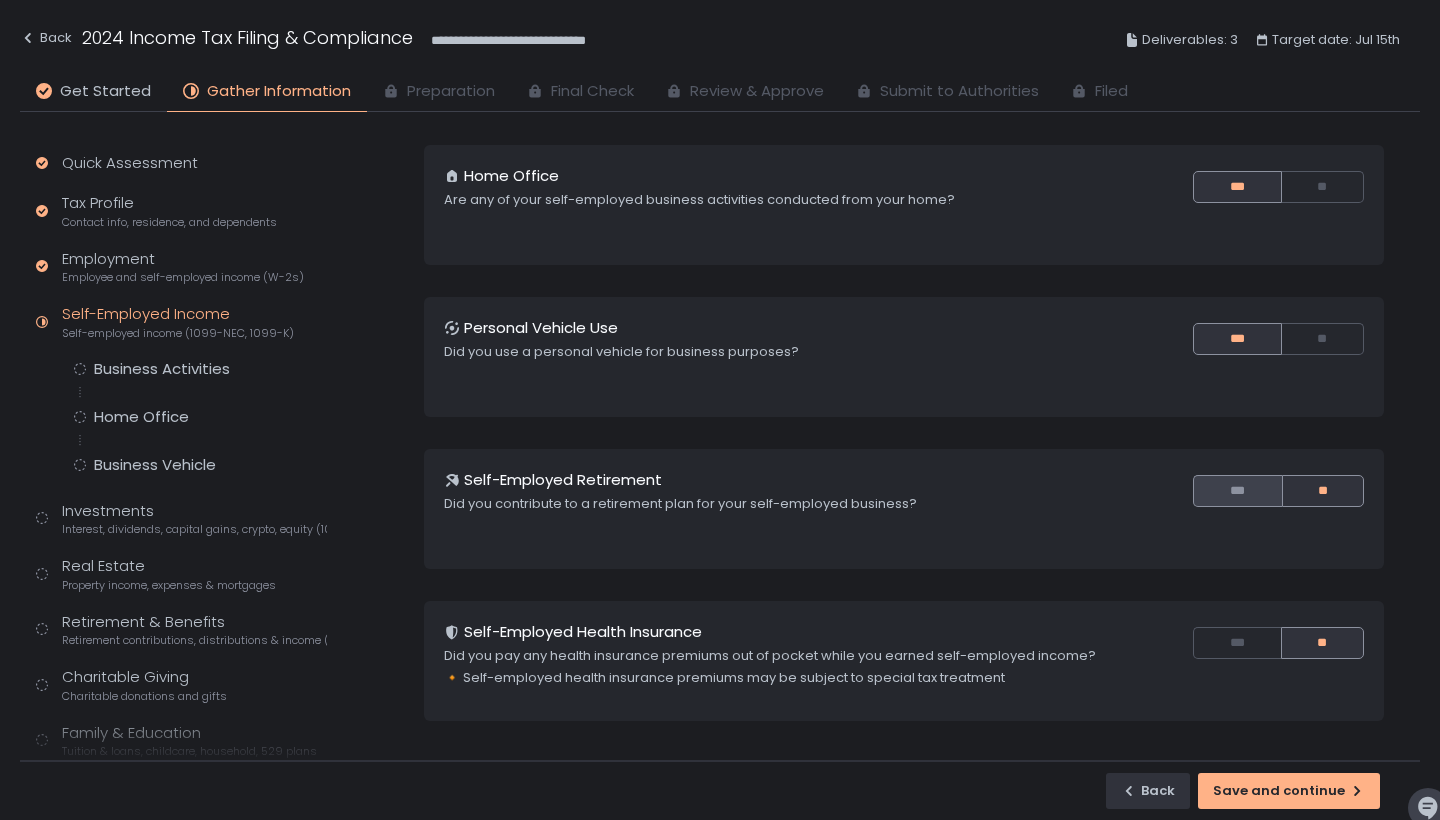 click on "***" at bounding box center [1237, 491] 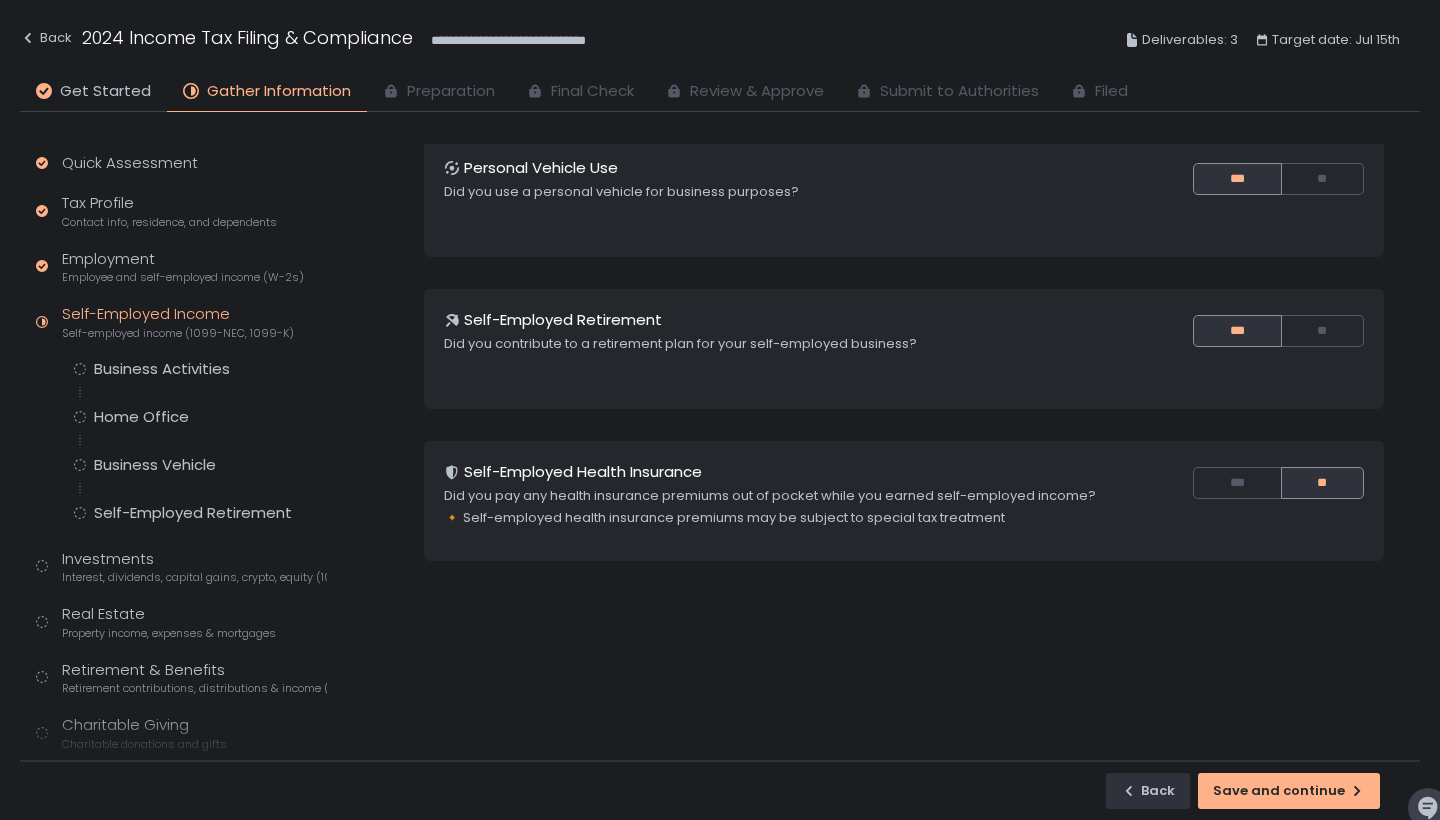 scroll, scrollTop: 216, scrollLeft: 0, axis: vertical 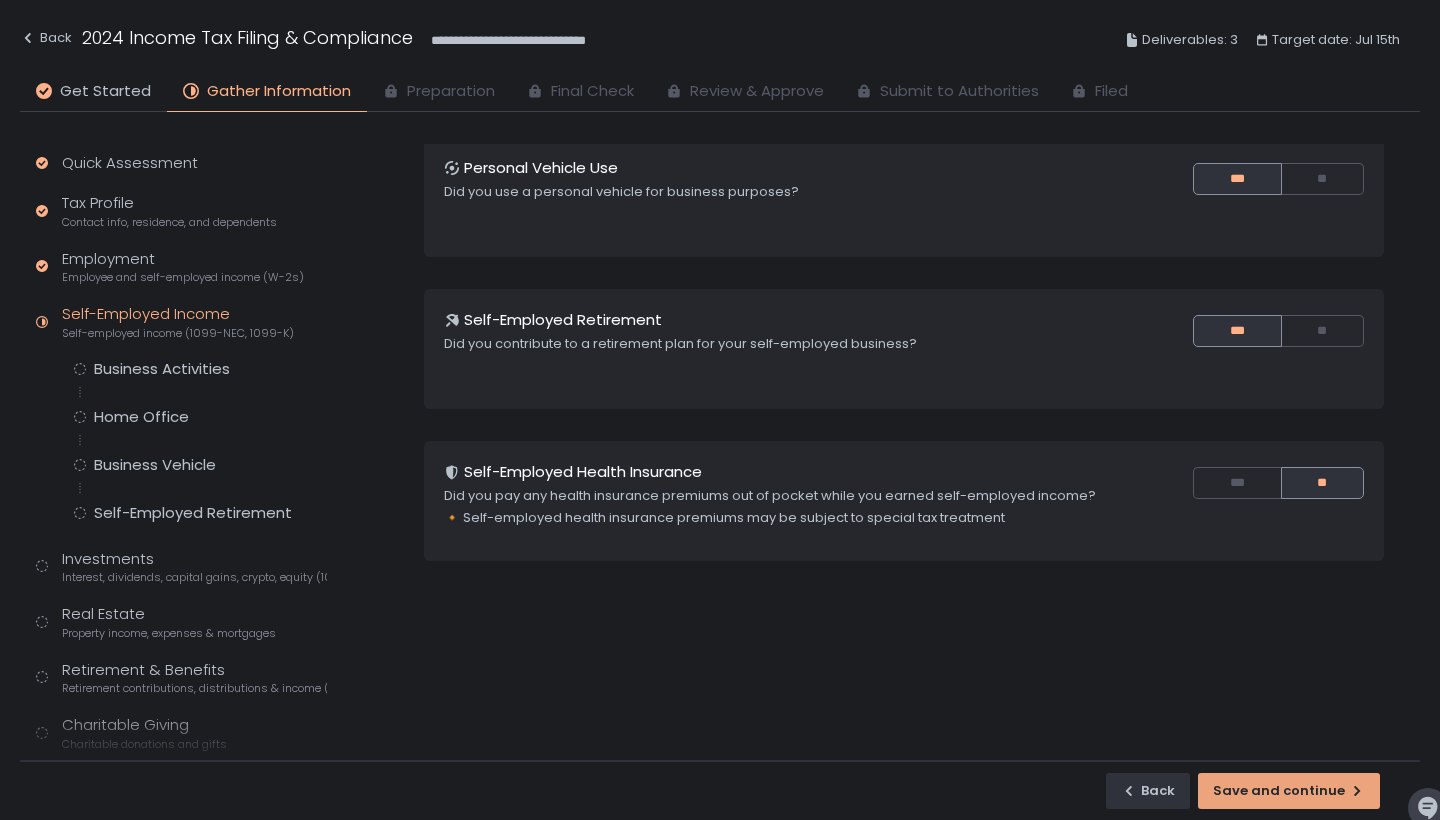 click on "Save and continue" 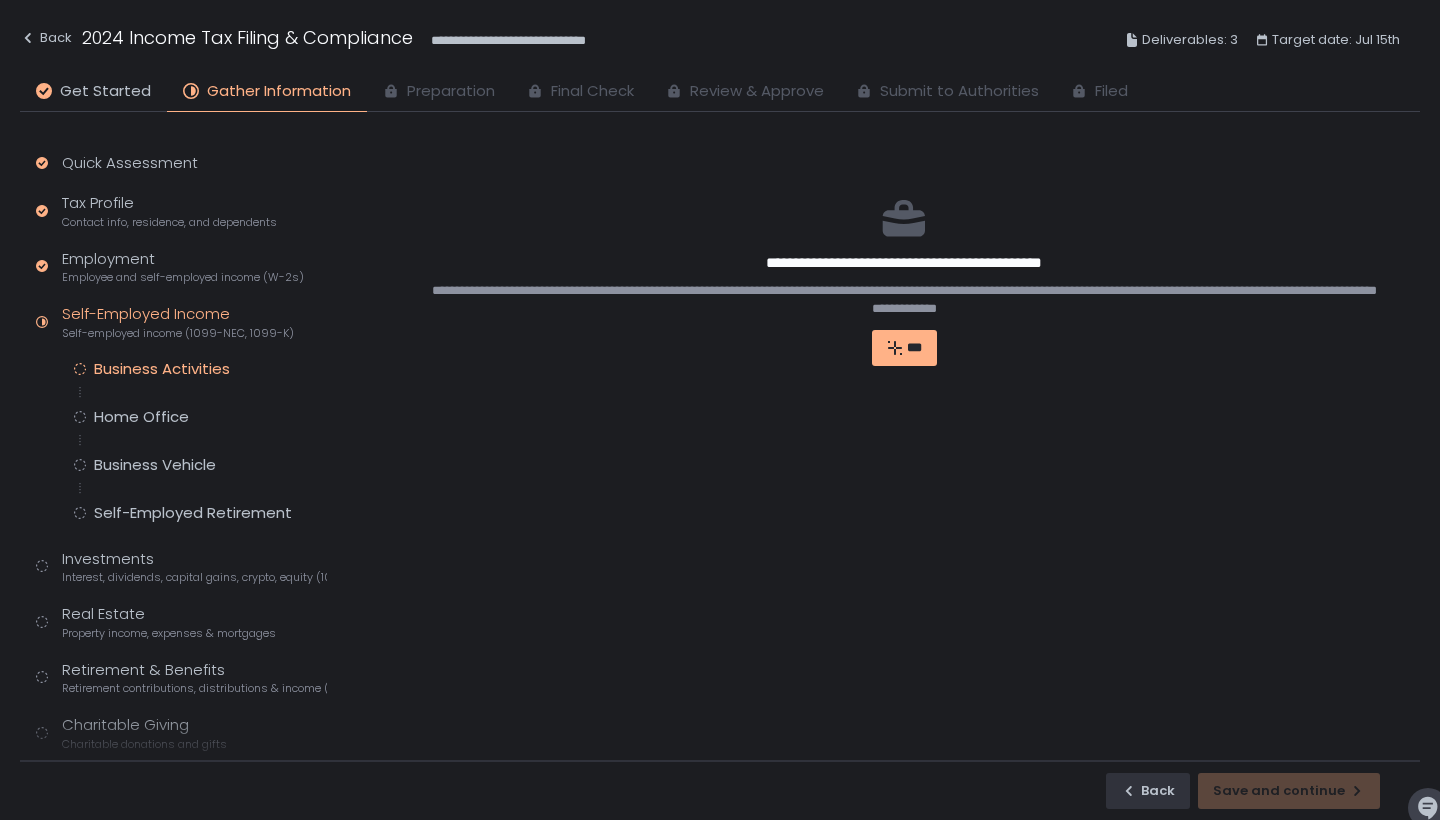 scroll, scrollTop: 0, scrollLeft: 0, axis: both 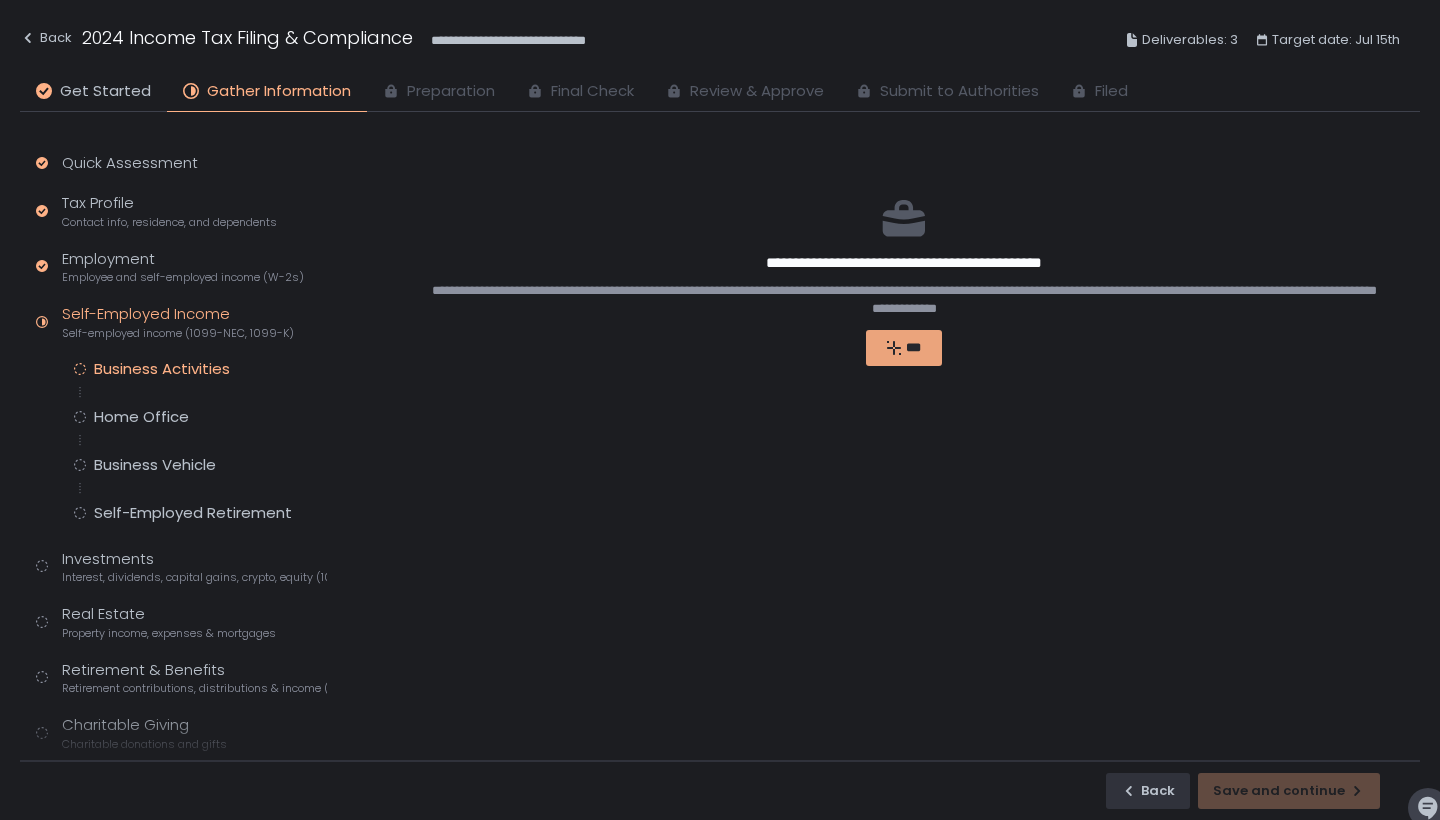 click on "***" 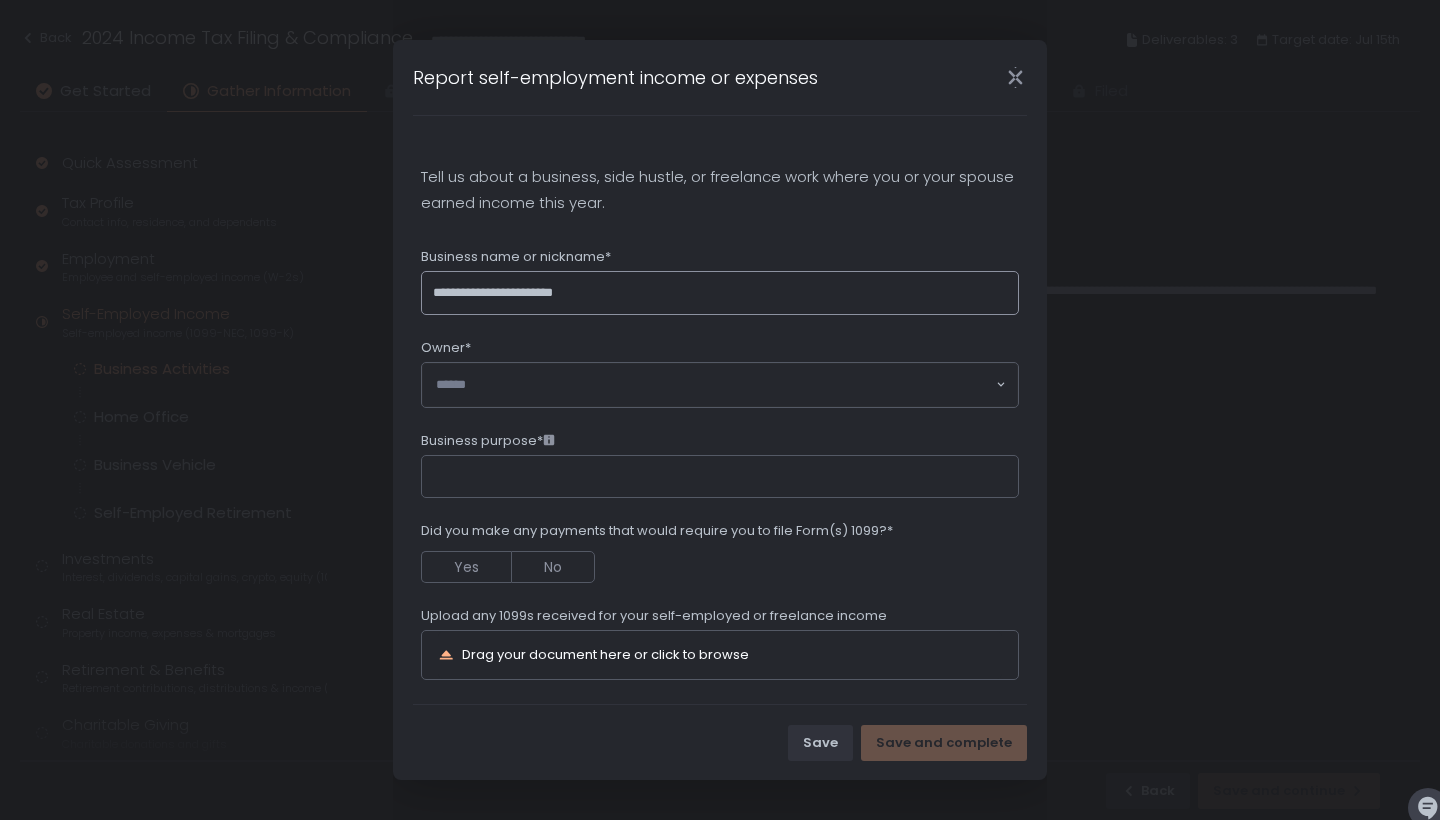 type on "**********" 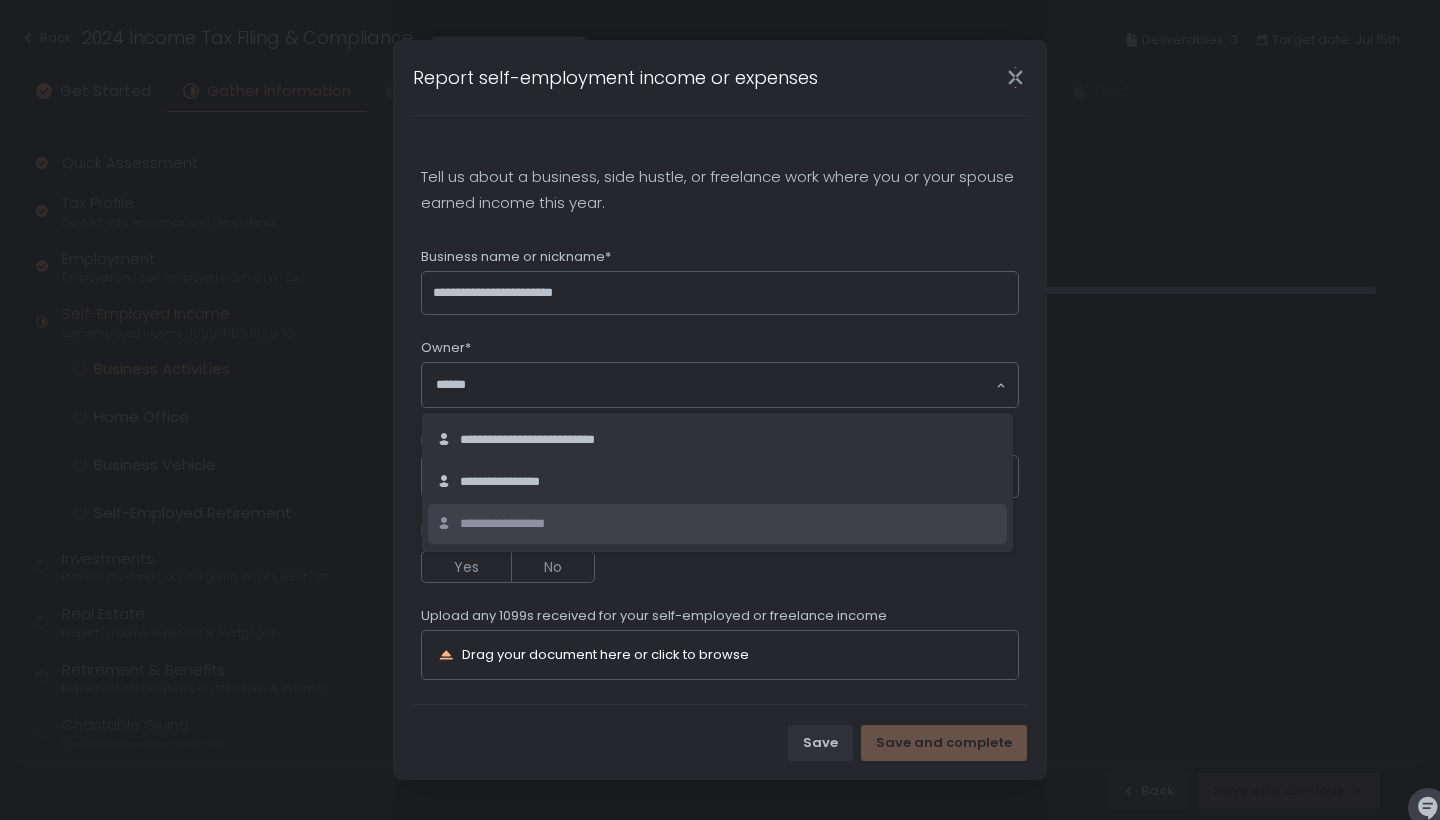 click on "**********" at bounding box center [519, 524] 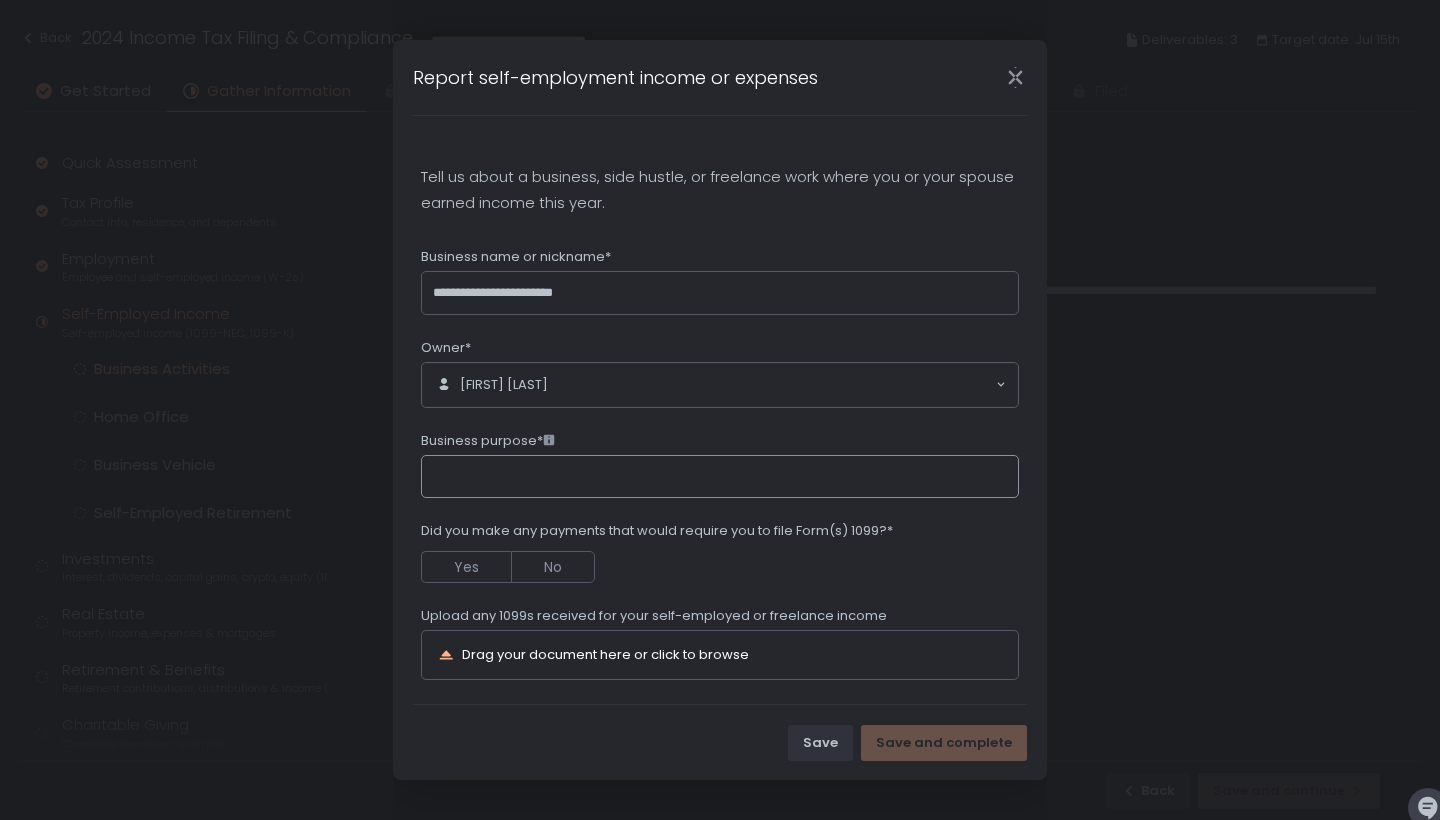 click on "Business purpose*" 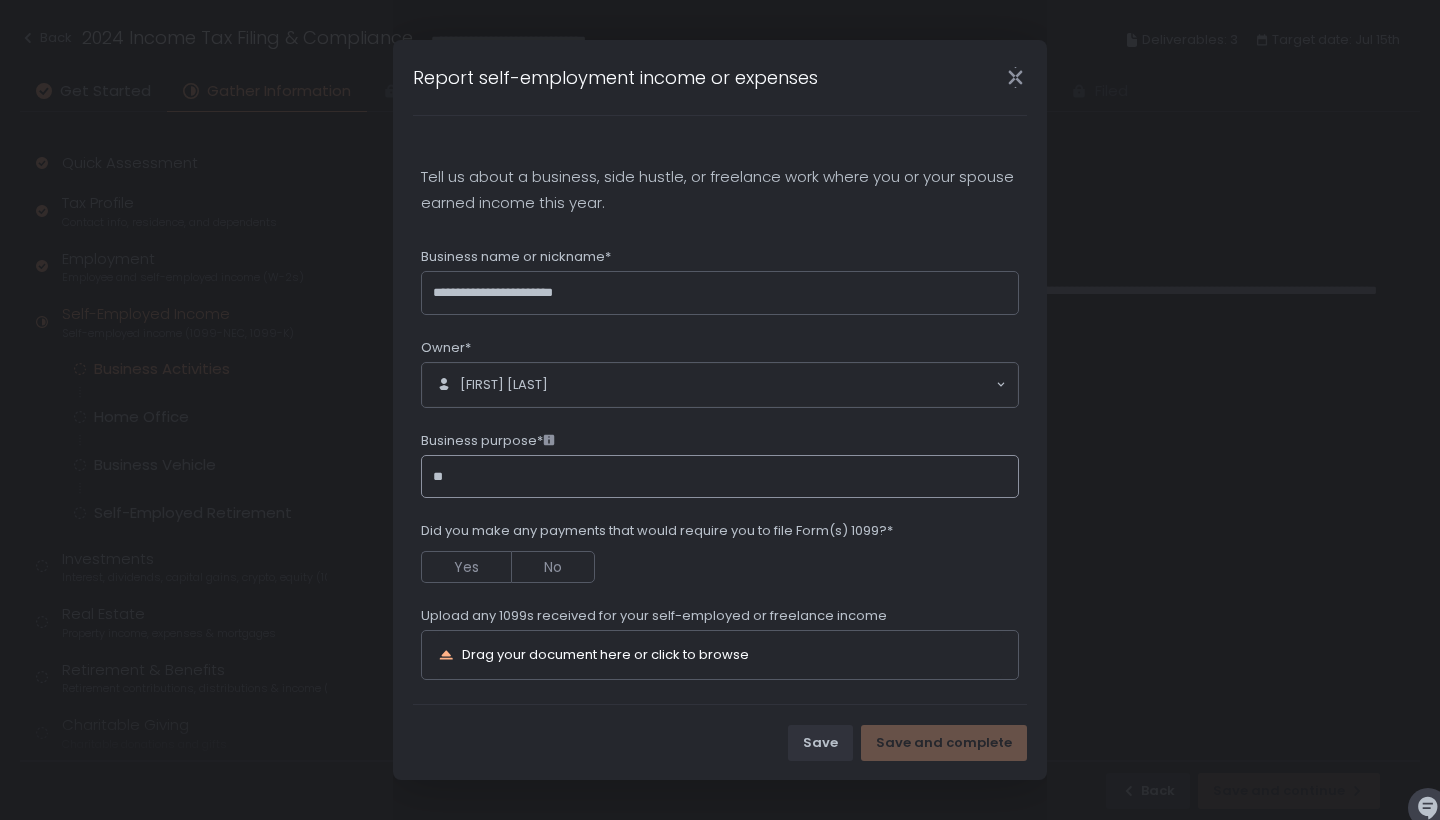 type on "*" 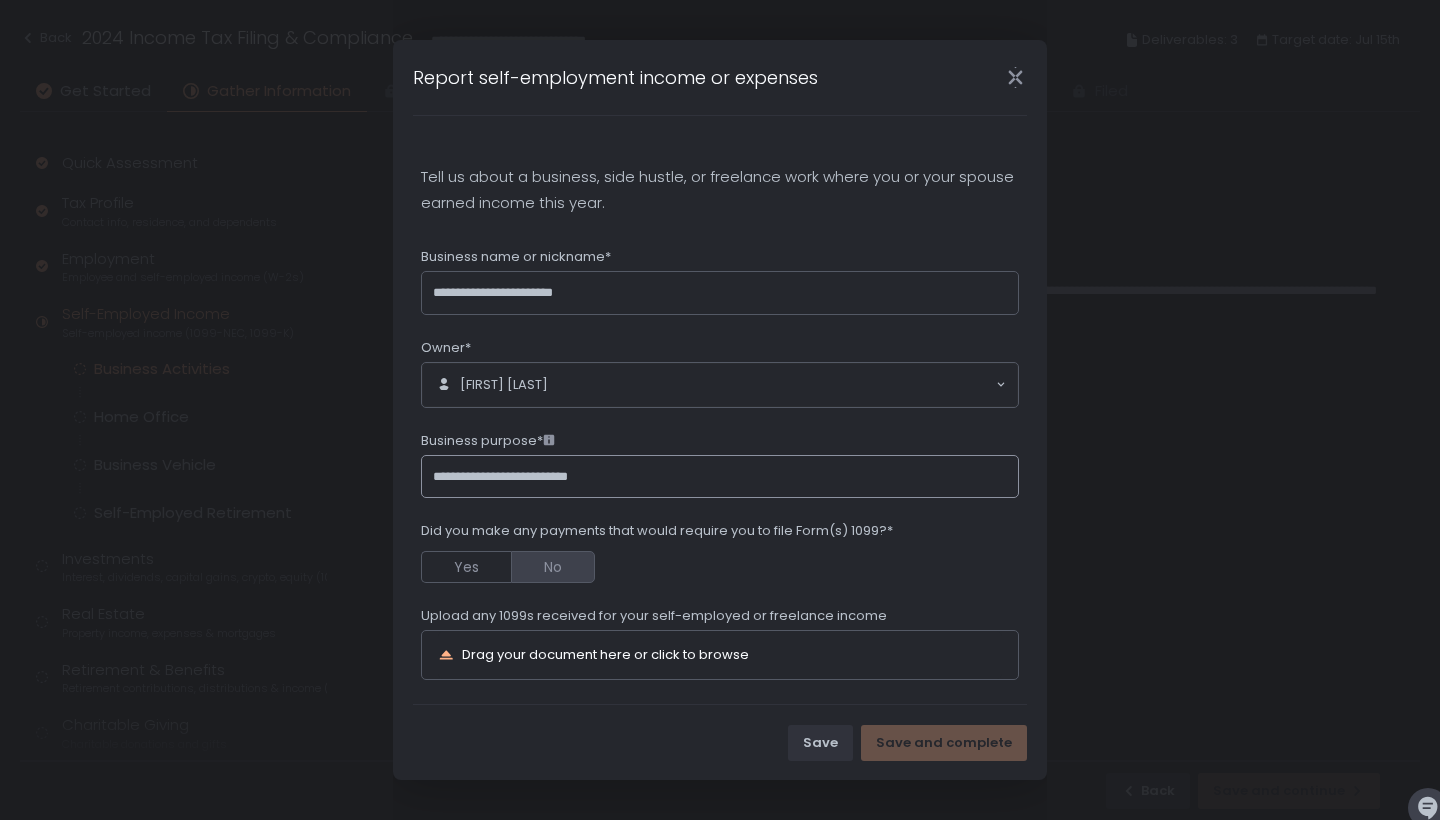 type on "**********" 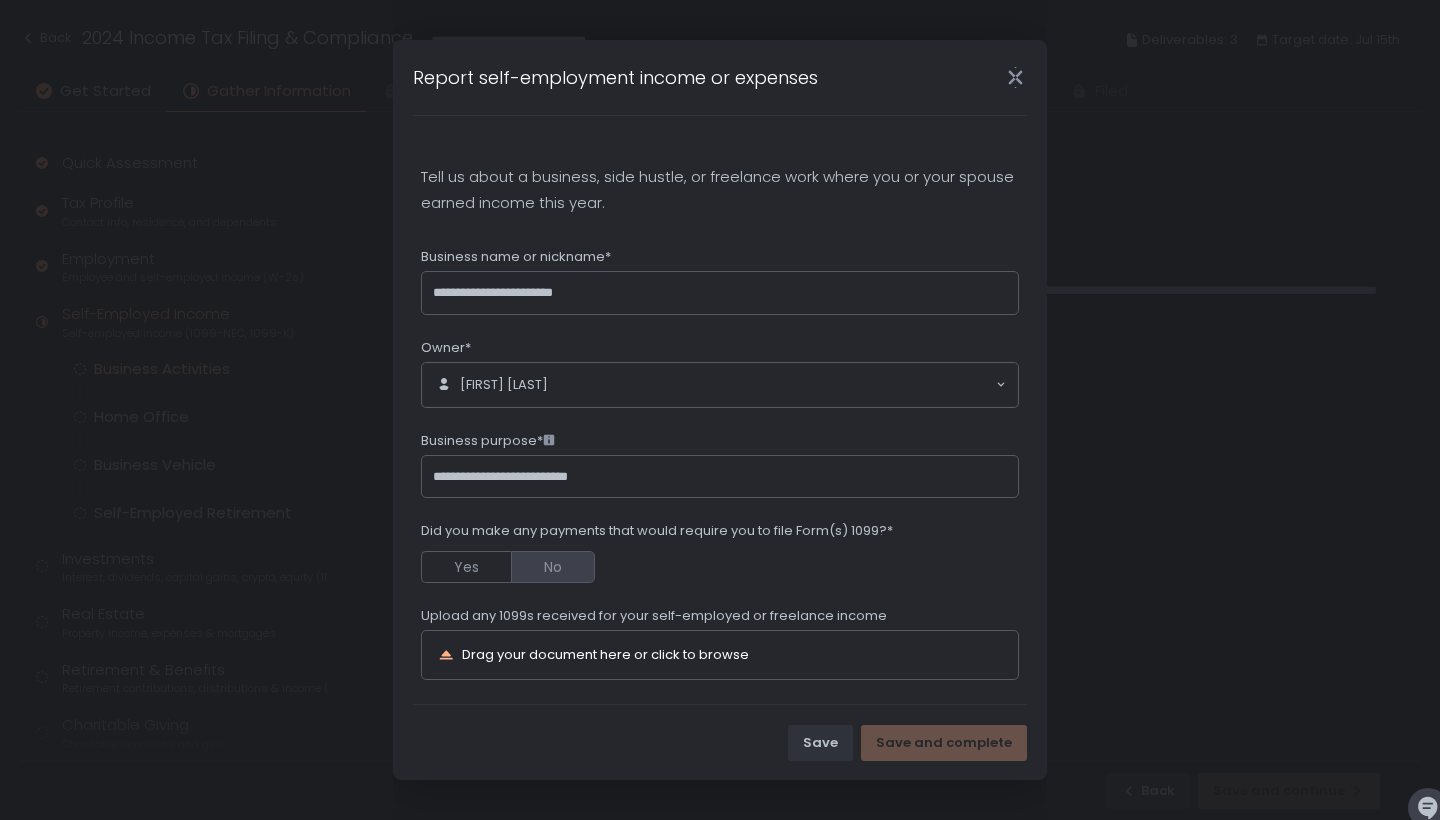 click on "No" at bounding box center [553, 567] 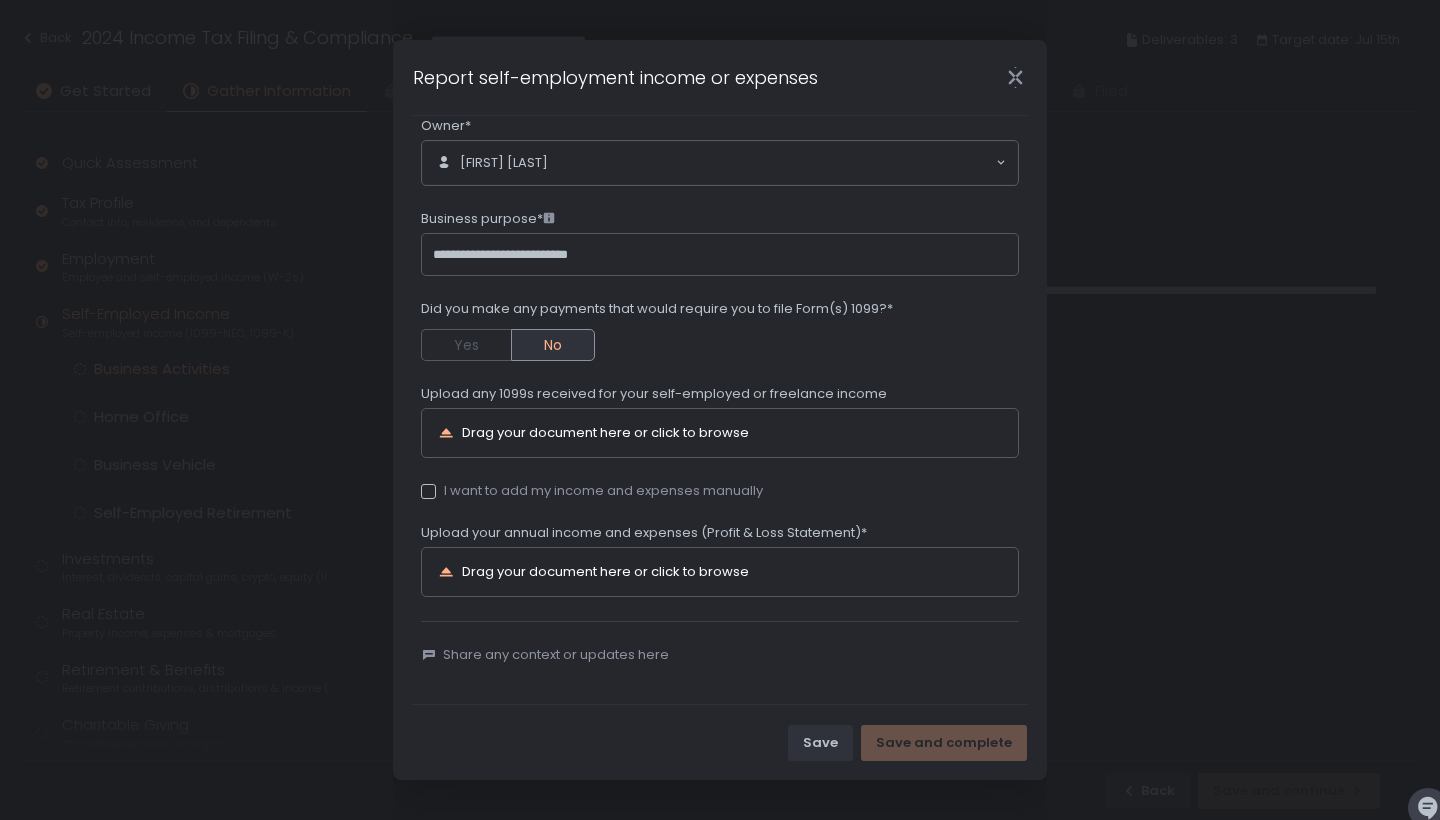 scroll, scrollTop: 225, scrollLeft: 0, axis: vertical 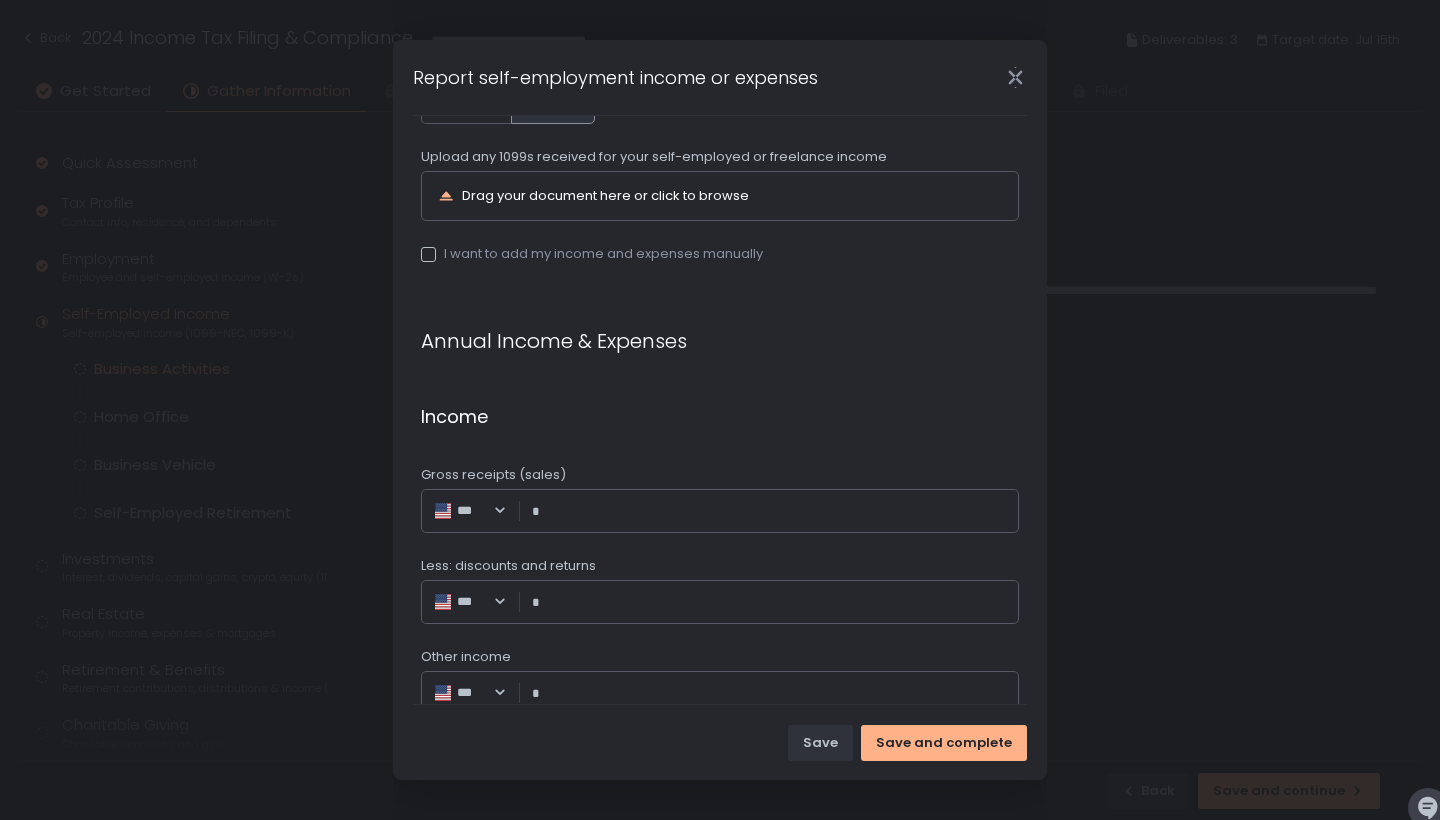 click at bounding box center [428, 254] 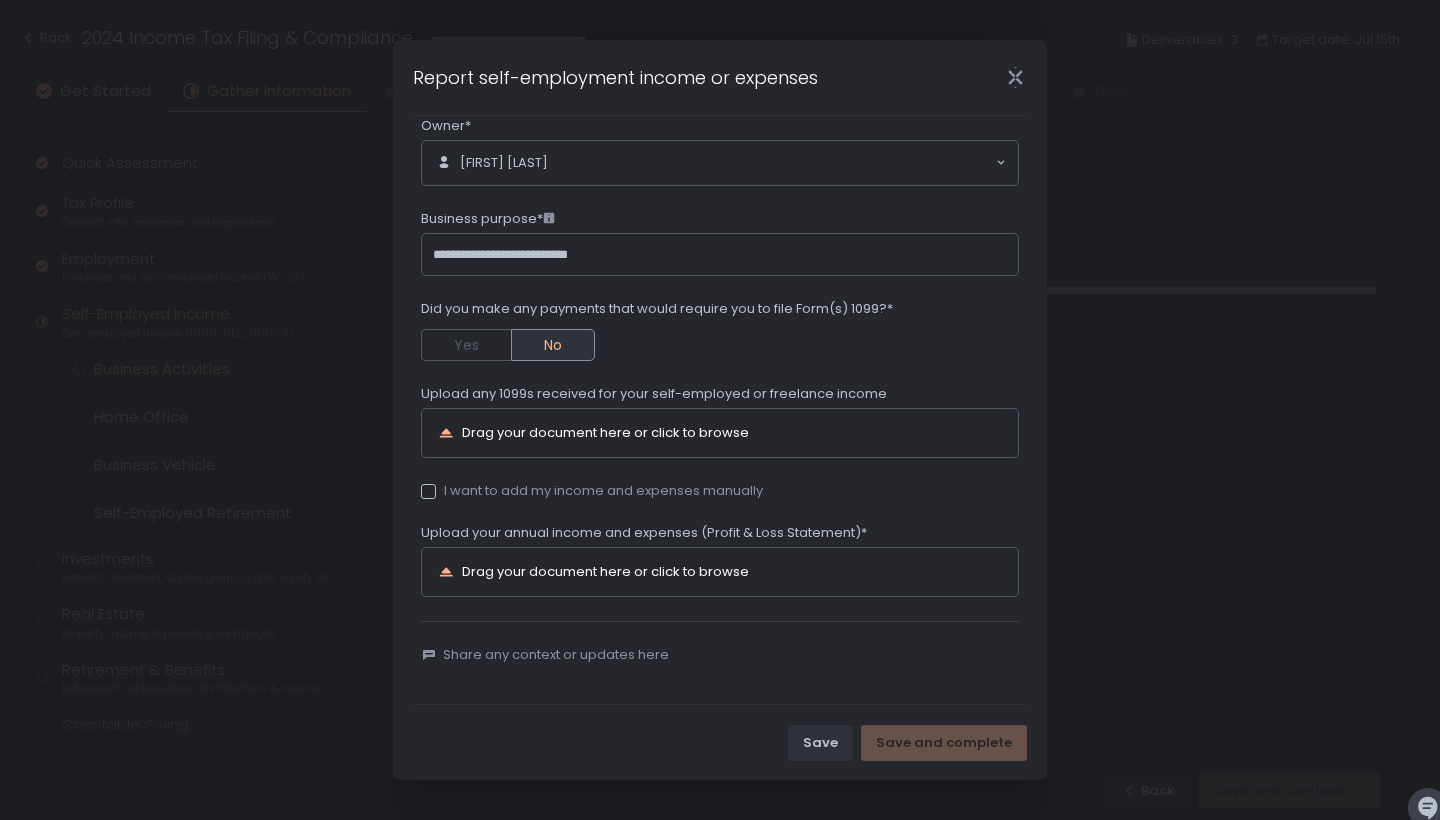 click at bounding box center [428, 491] 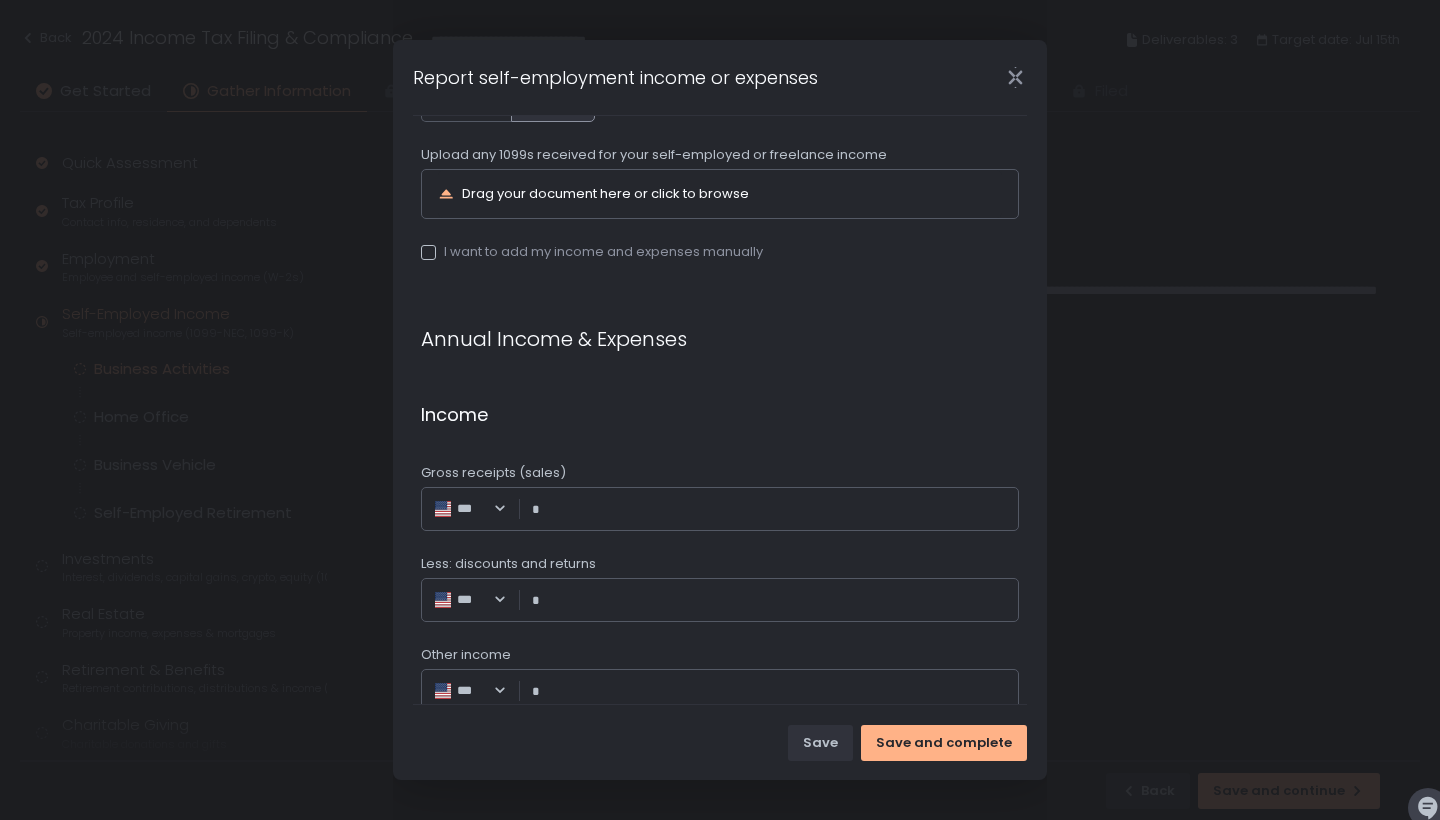 scroll, scrollTop: 471, scrollLeft: 0, axis: vertical 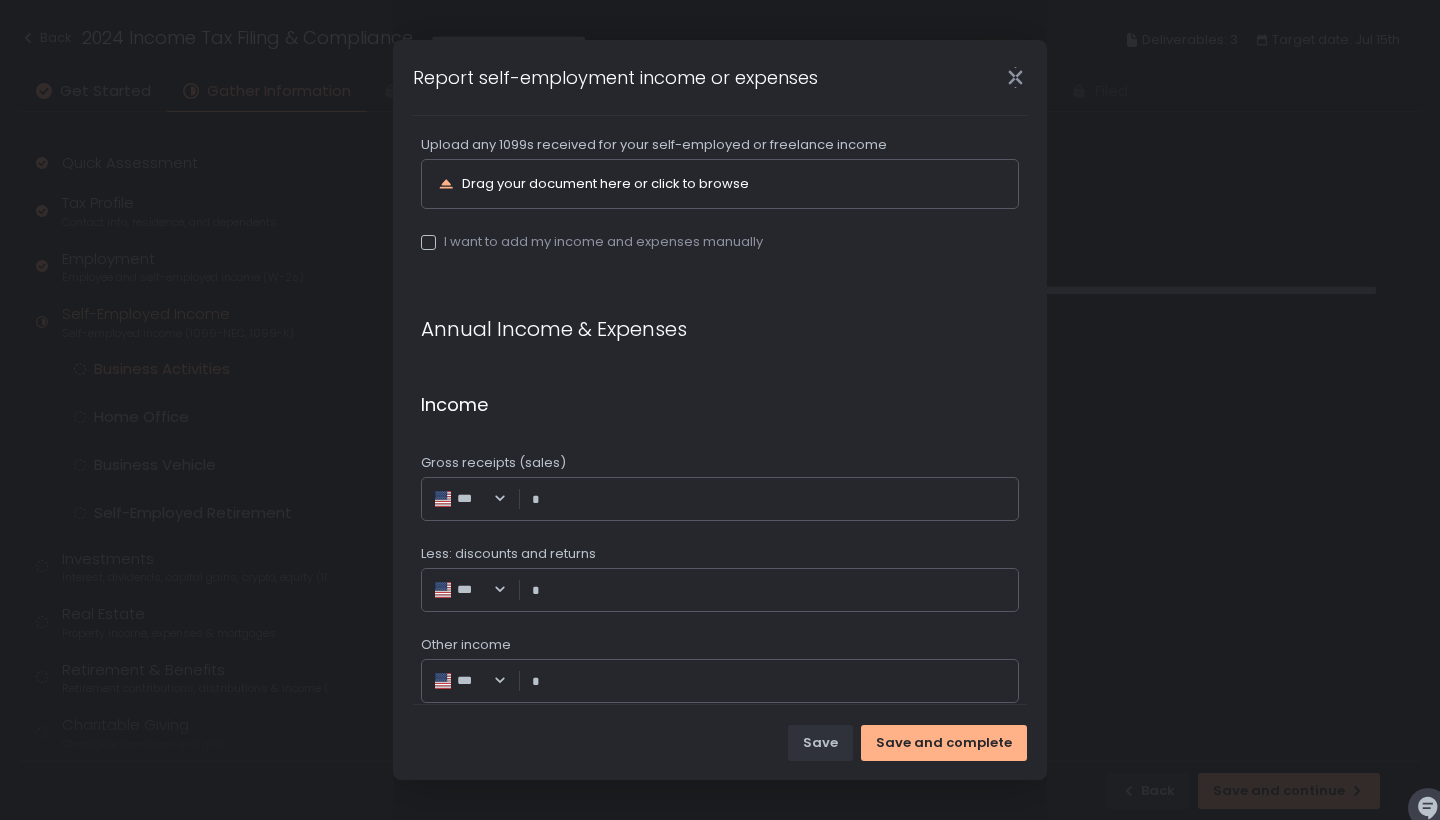 click on "*** Loading... *" 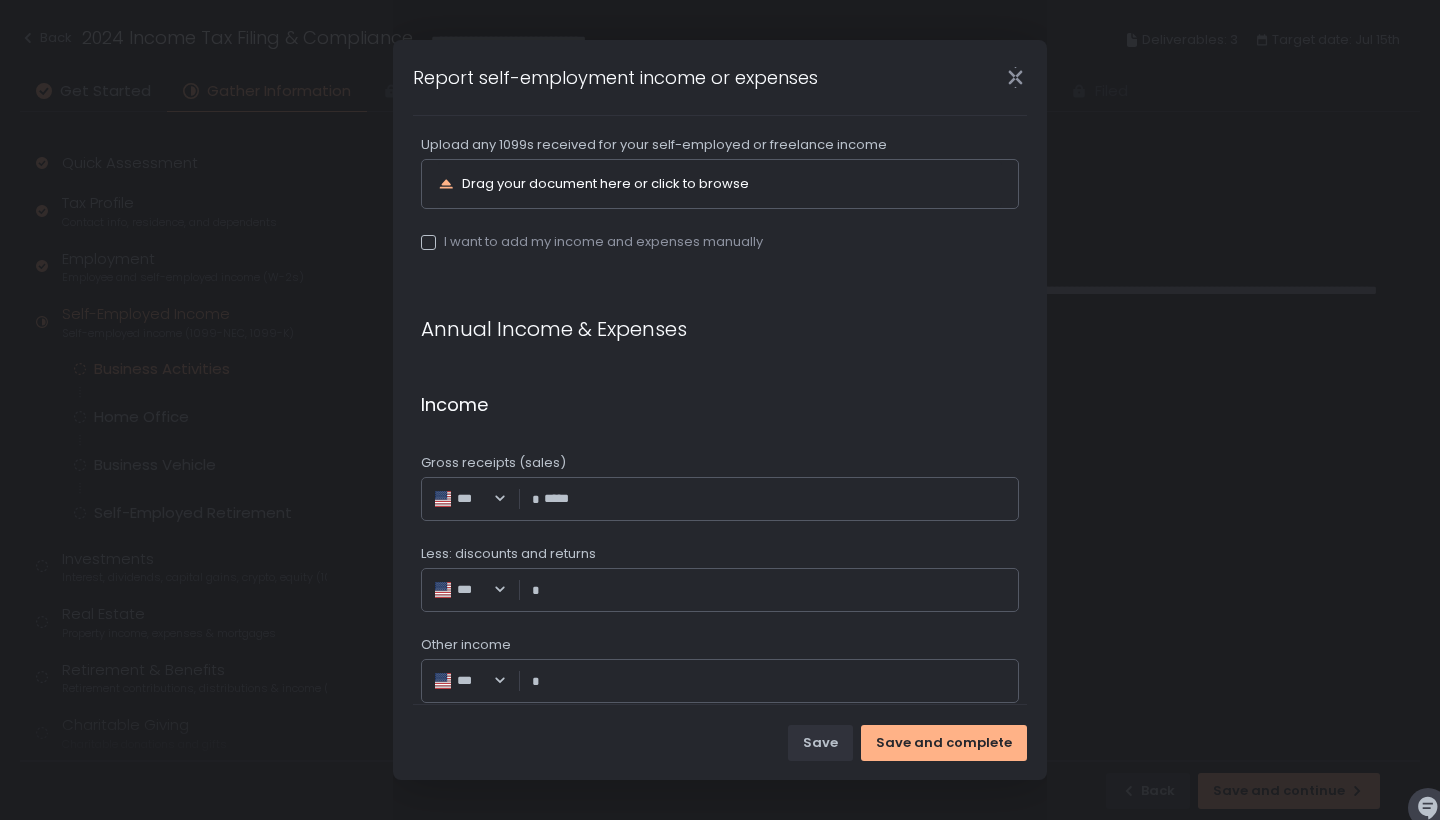 type on "*********" 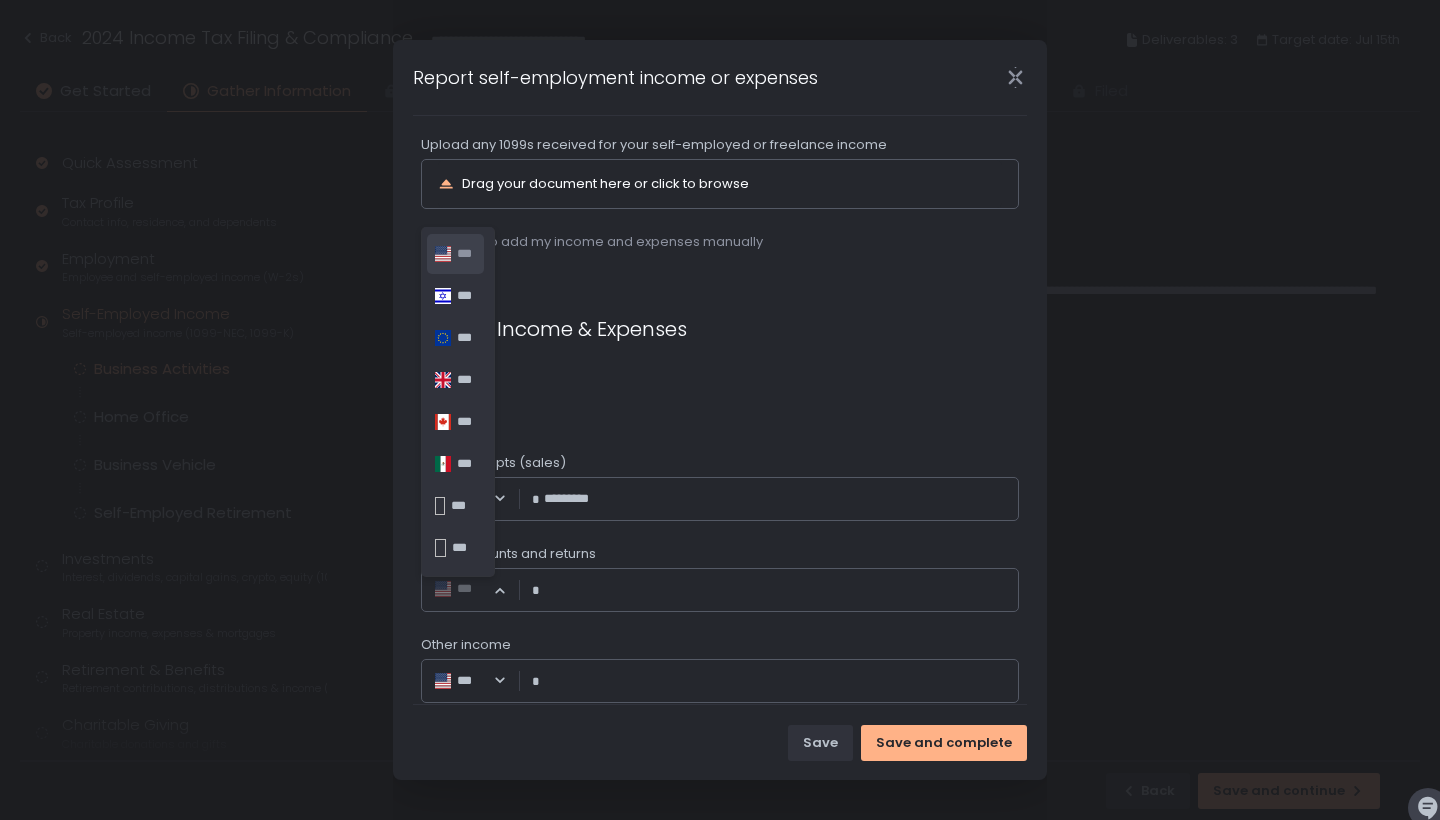 click at bounding box center [443, 254] 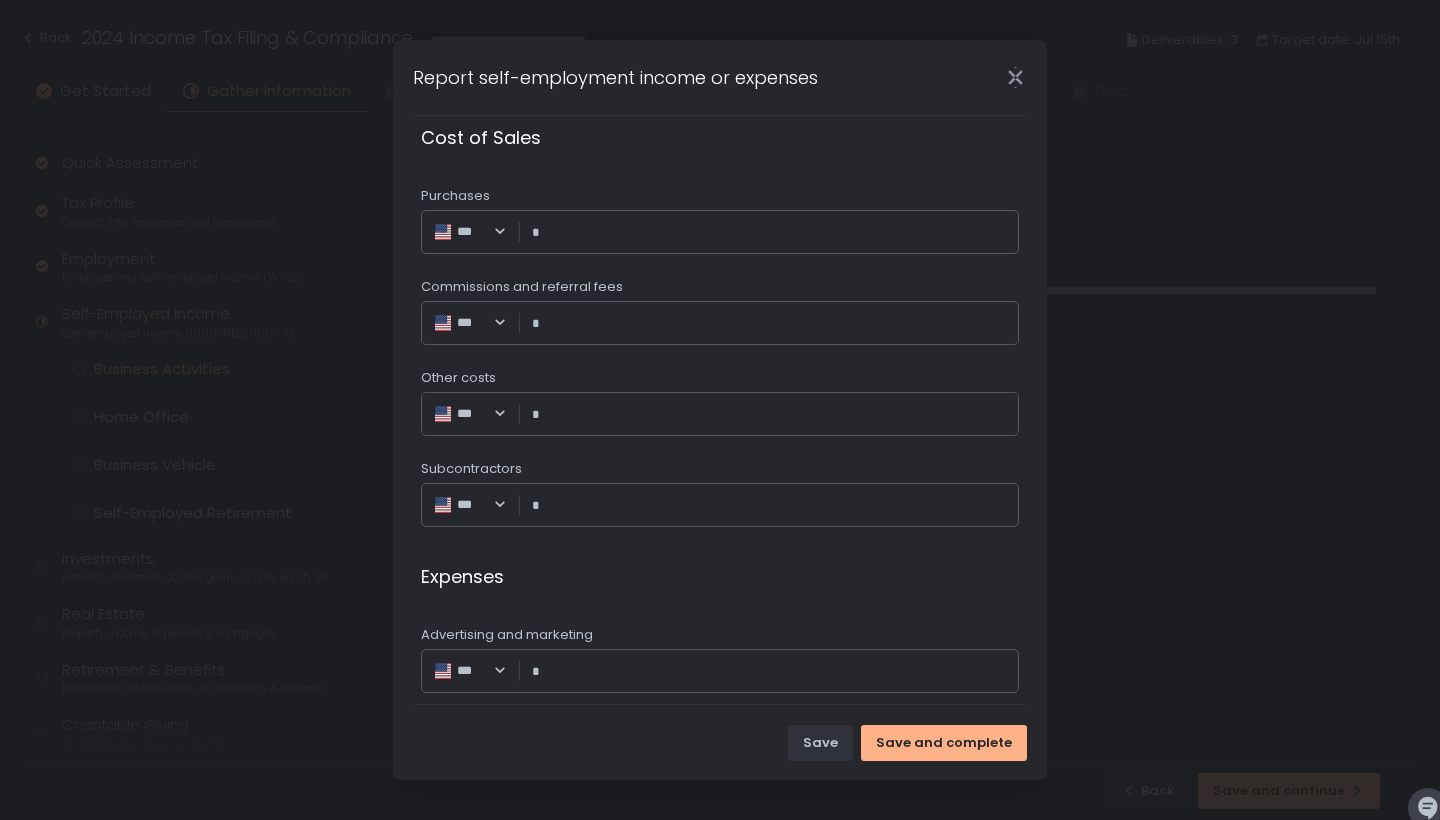 scroll, scrollTop: 1095, scrollLeft: 0, axis: vertical 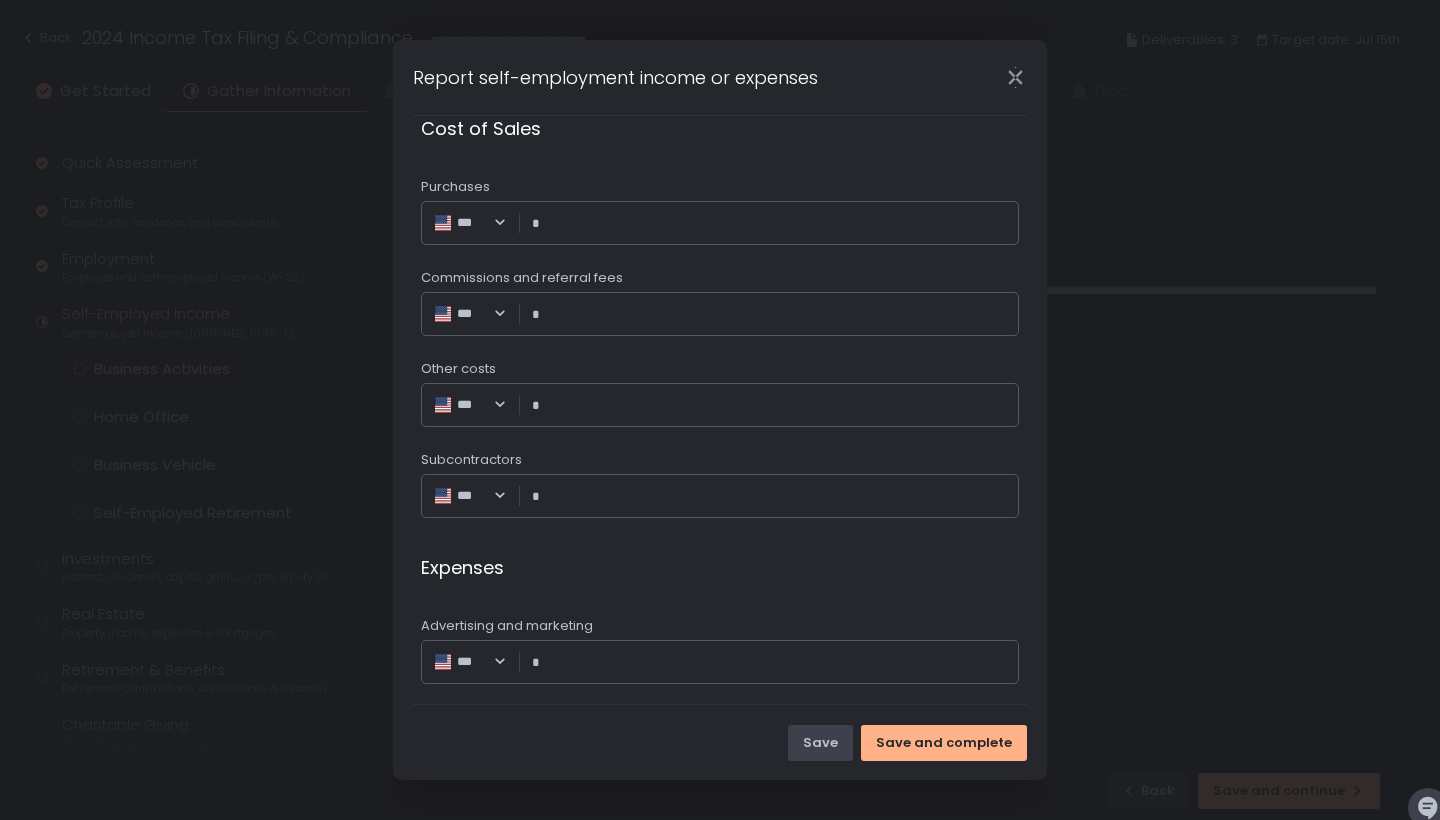 click on "Save" at bounding box center (820, 743) 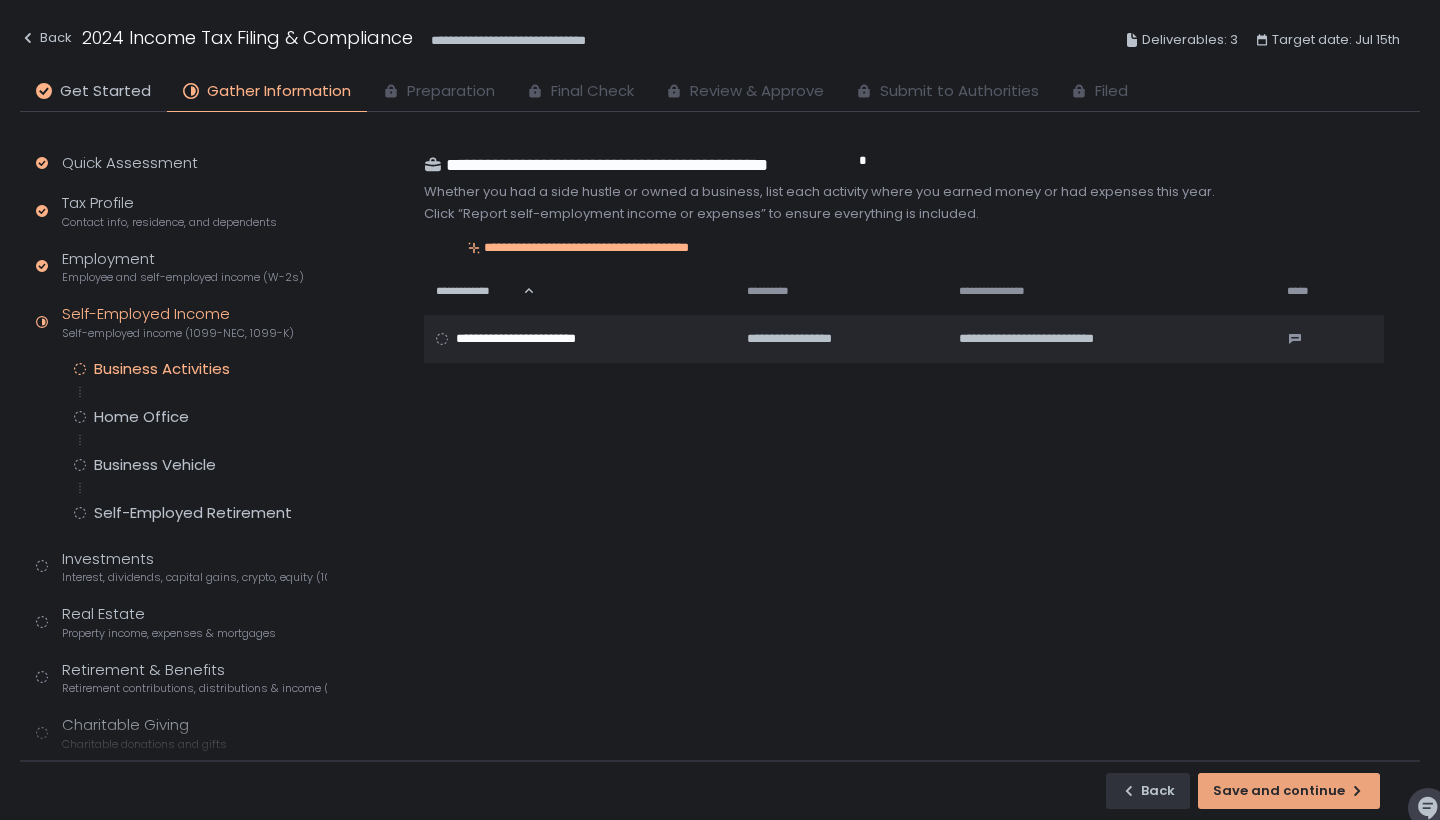 click on "Save and continue" 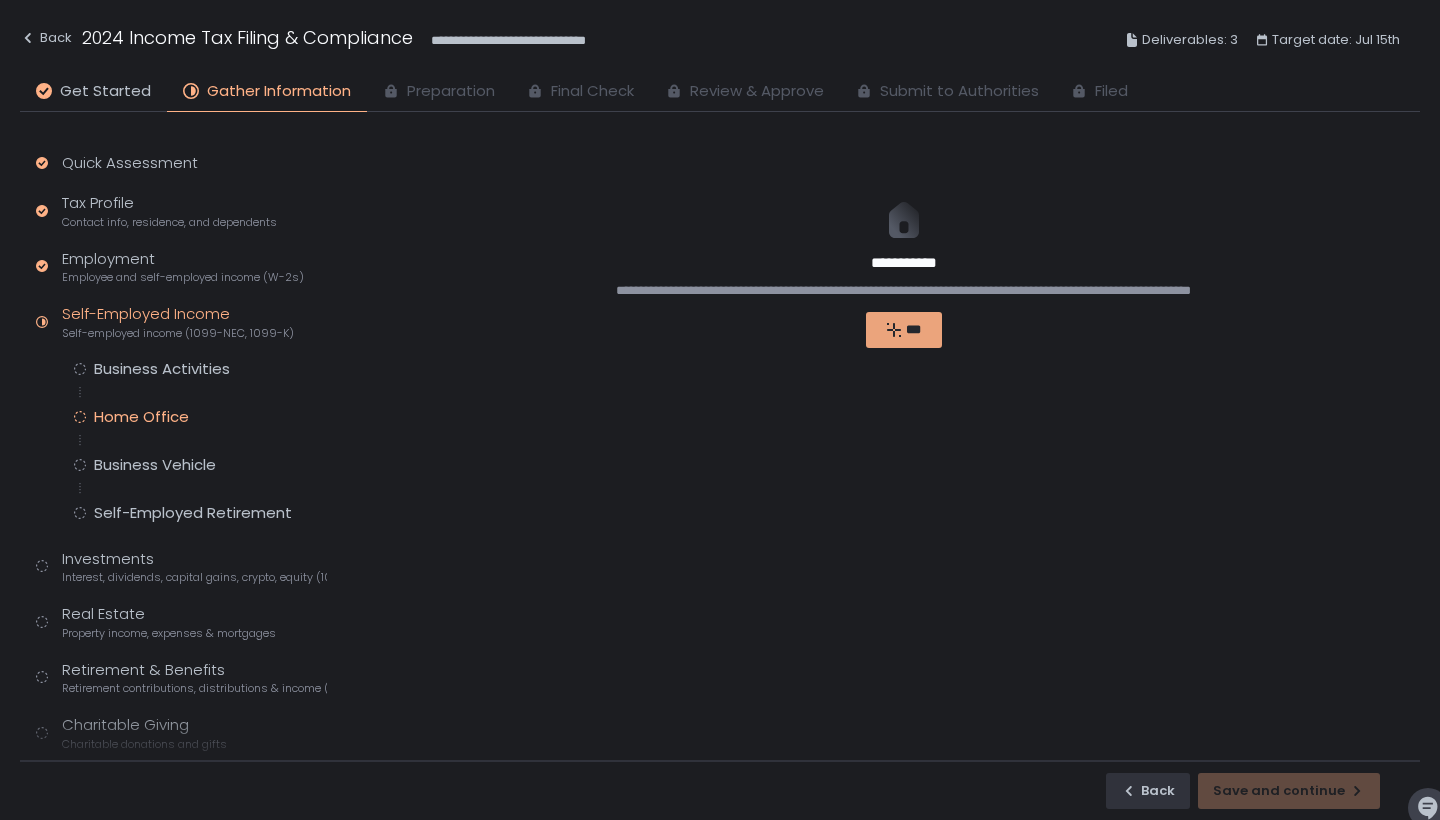 click on "***" 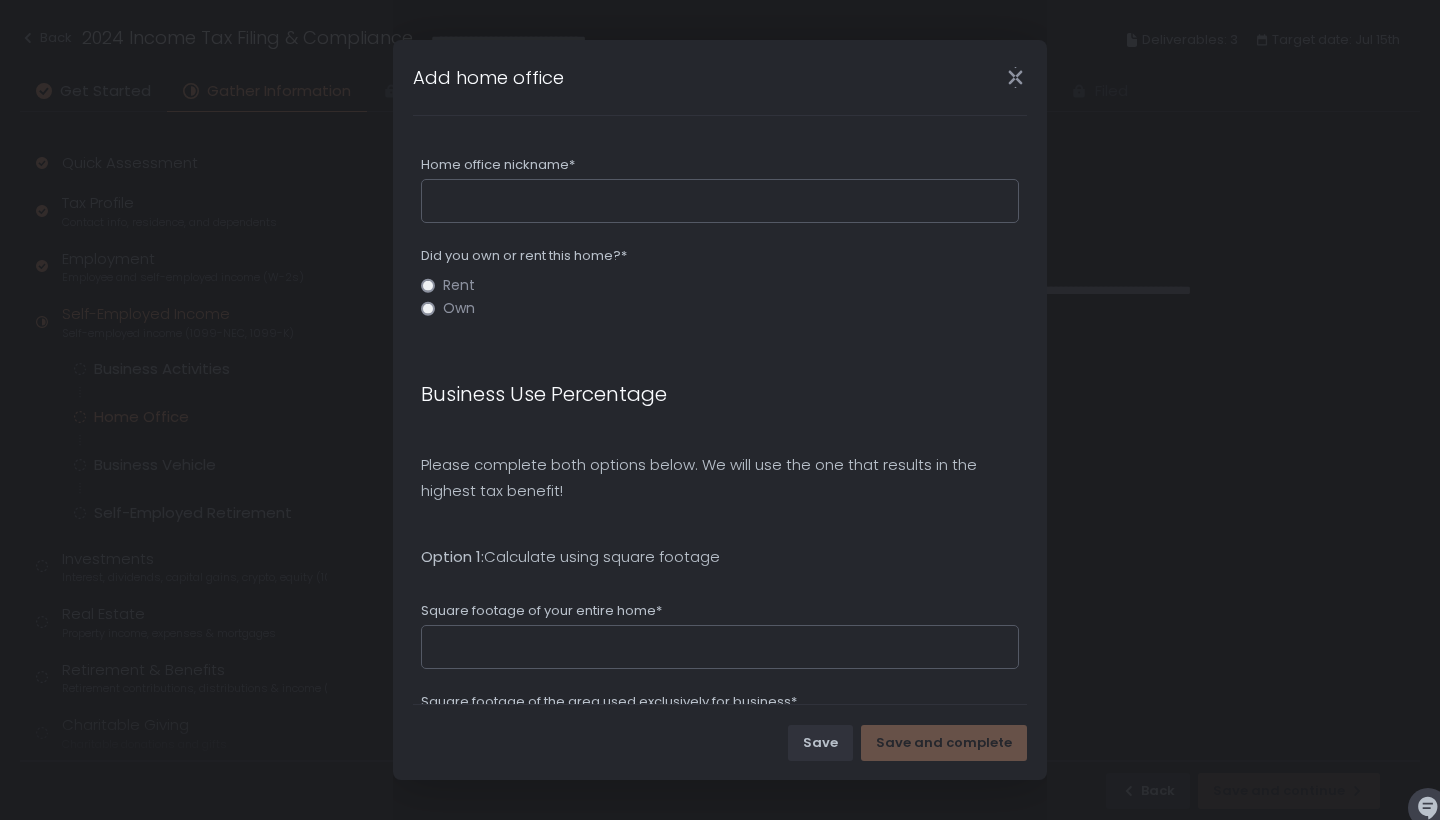click on "Rent Own" 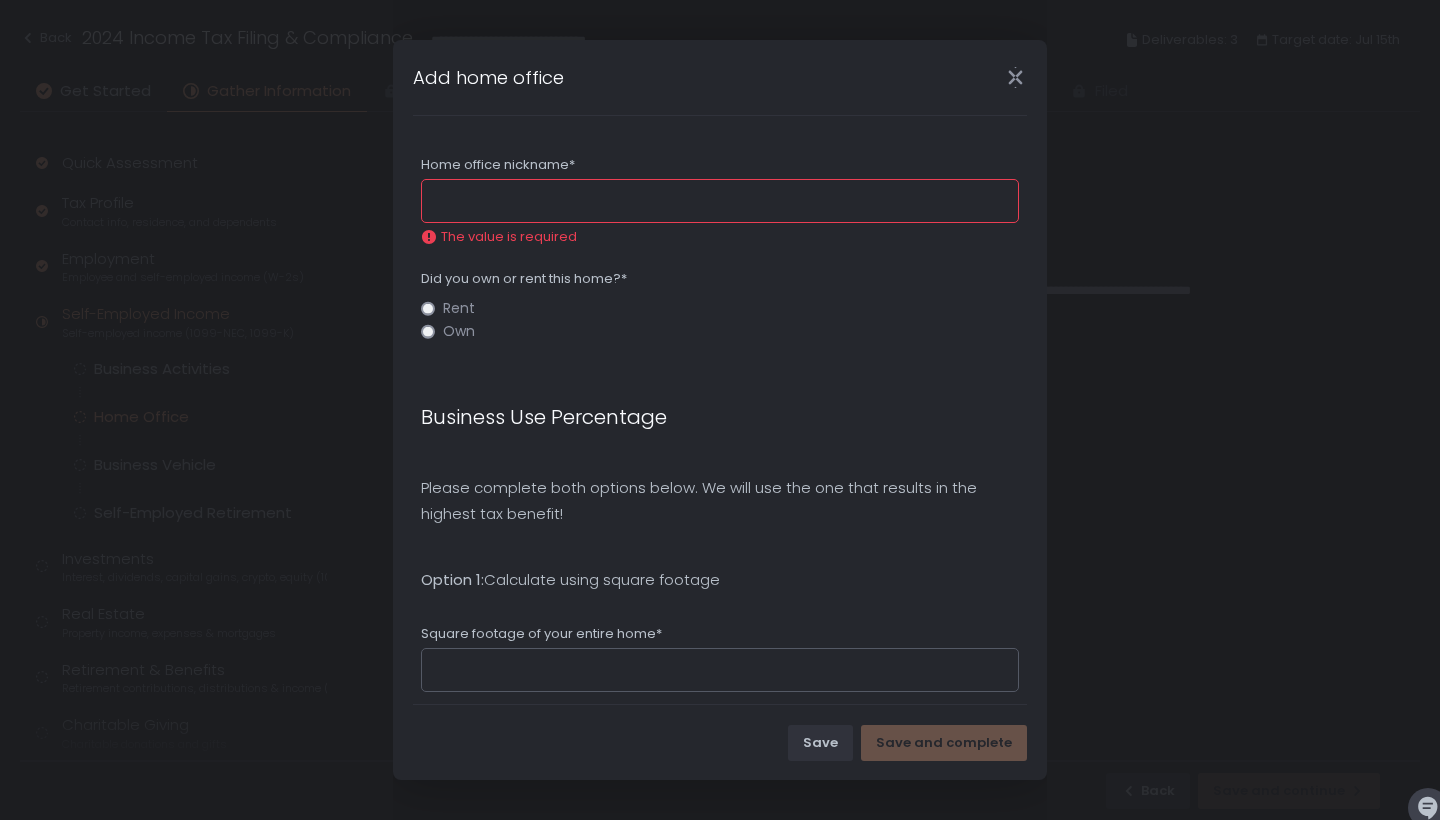 click on "Home office nickname*" 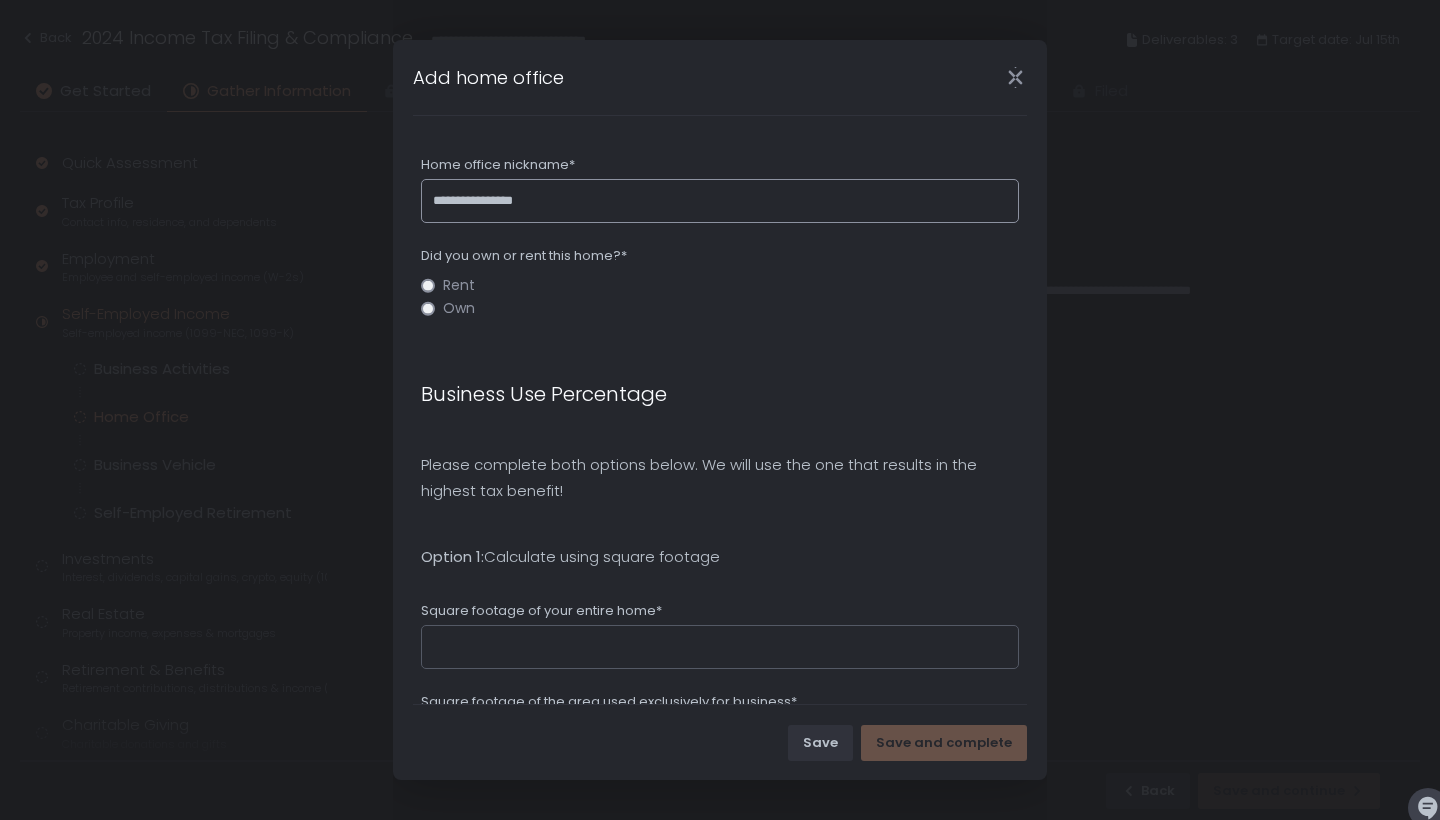 type on "**********" 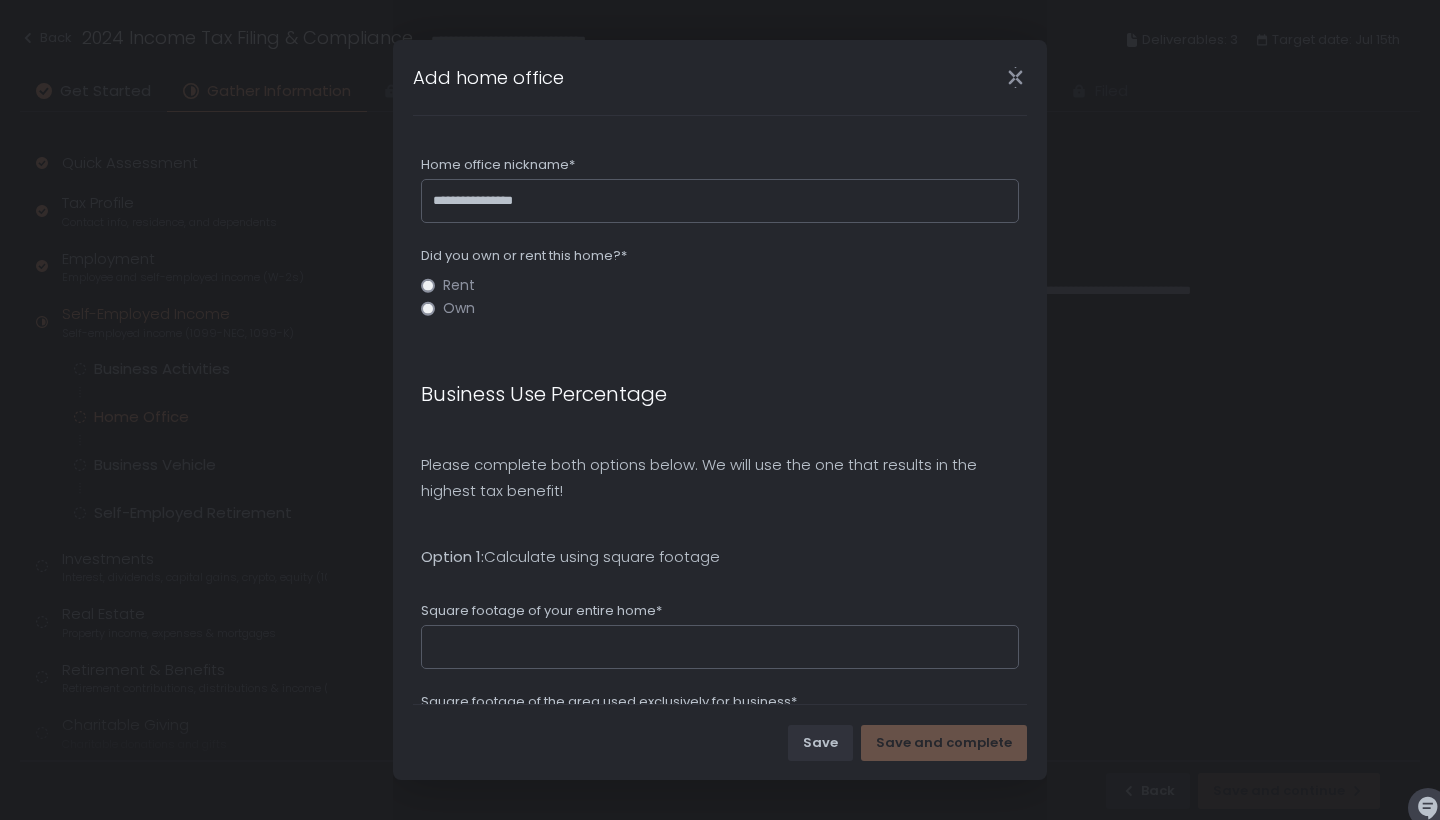 click on "Own" 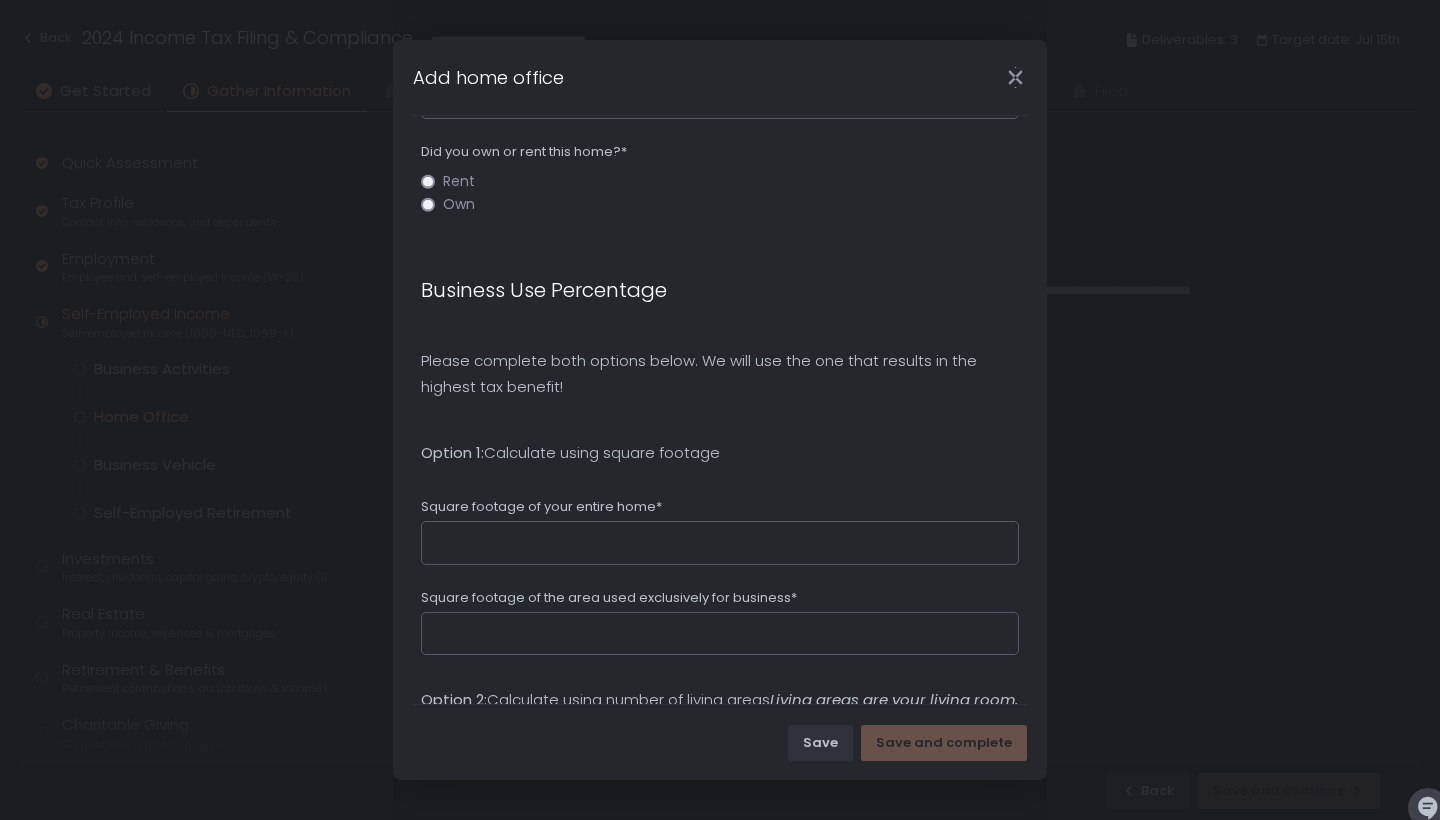 scroll, scrollTop: 106, scrollLeft: 0, axis: vertical 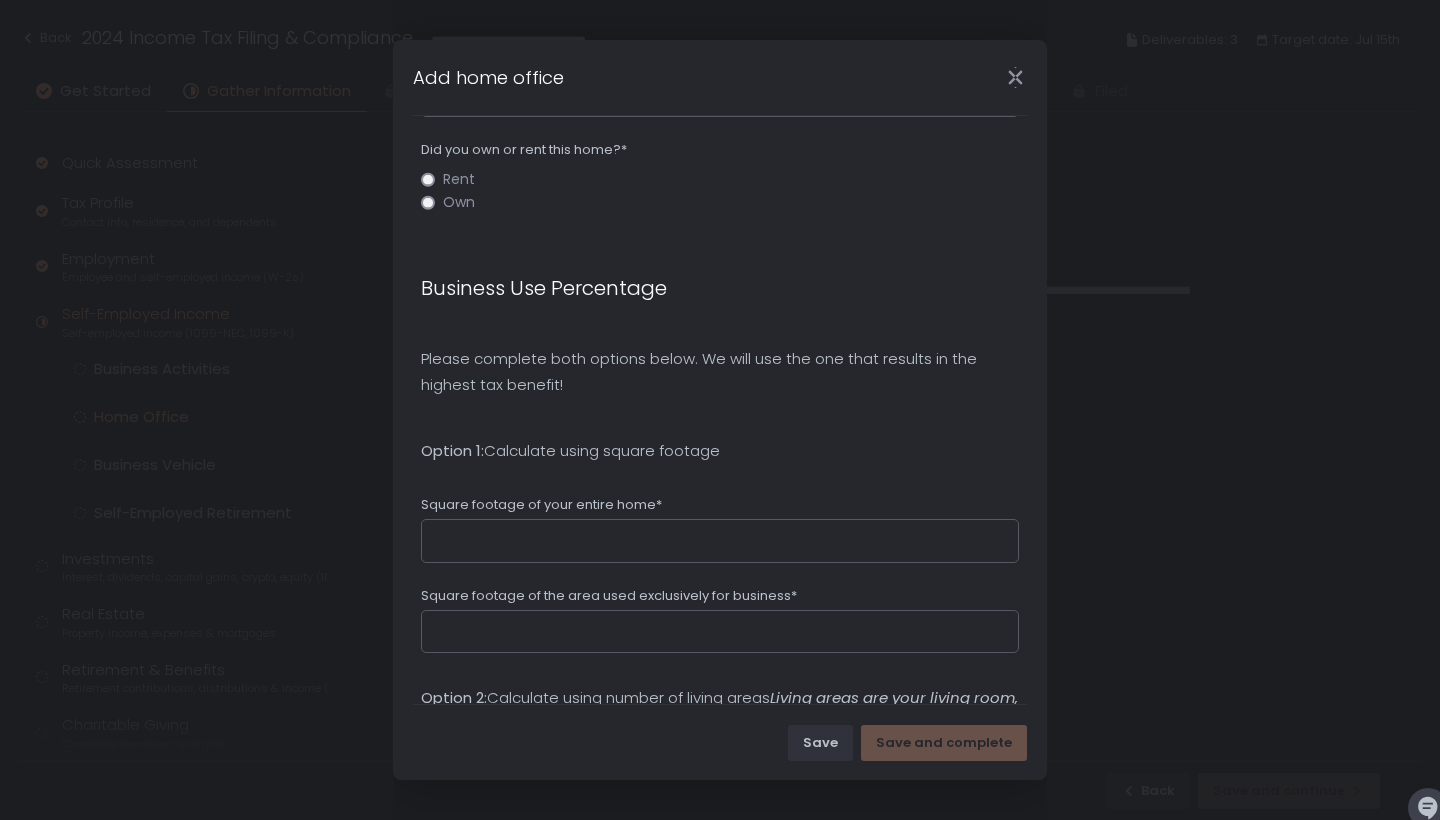 click on "Square footage of your entire home*" at bounding box center (720, 541) 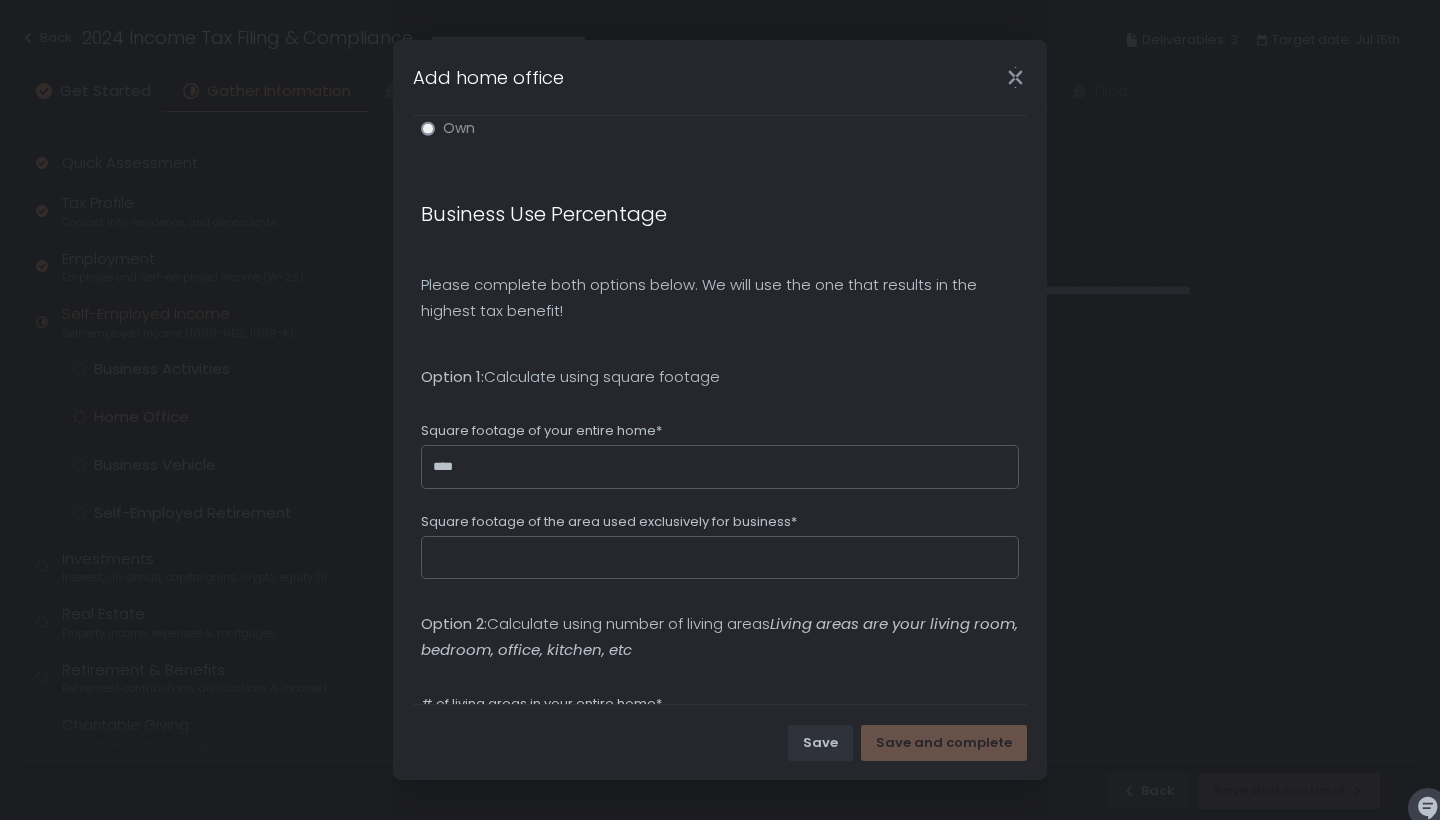 scroll, scrollTop: 189, scrollLeft: 0, axis: vertical 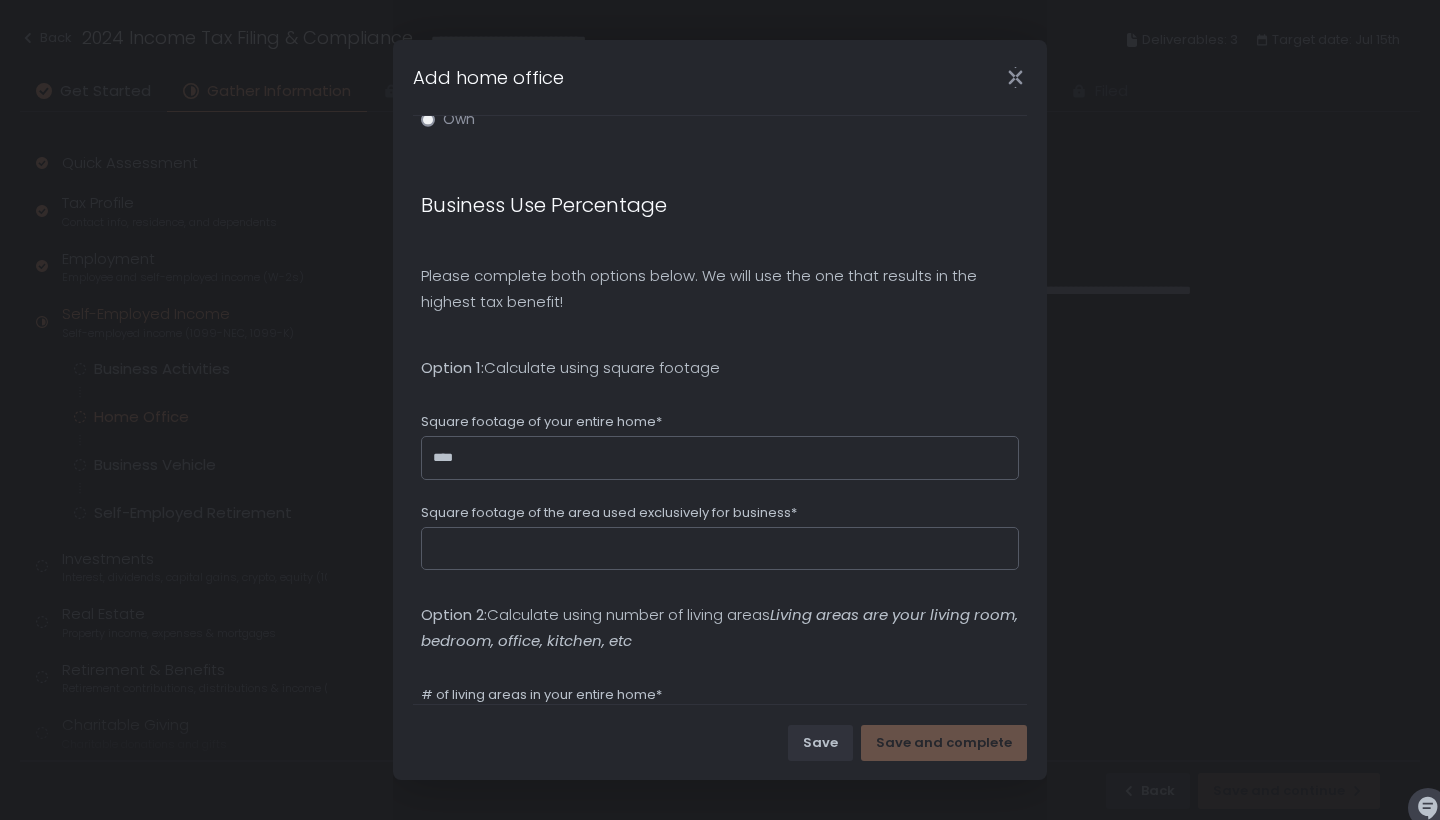 type on "****" 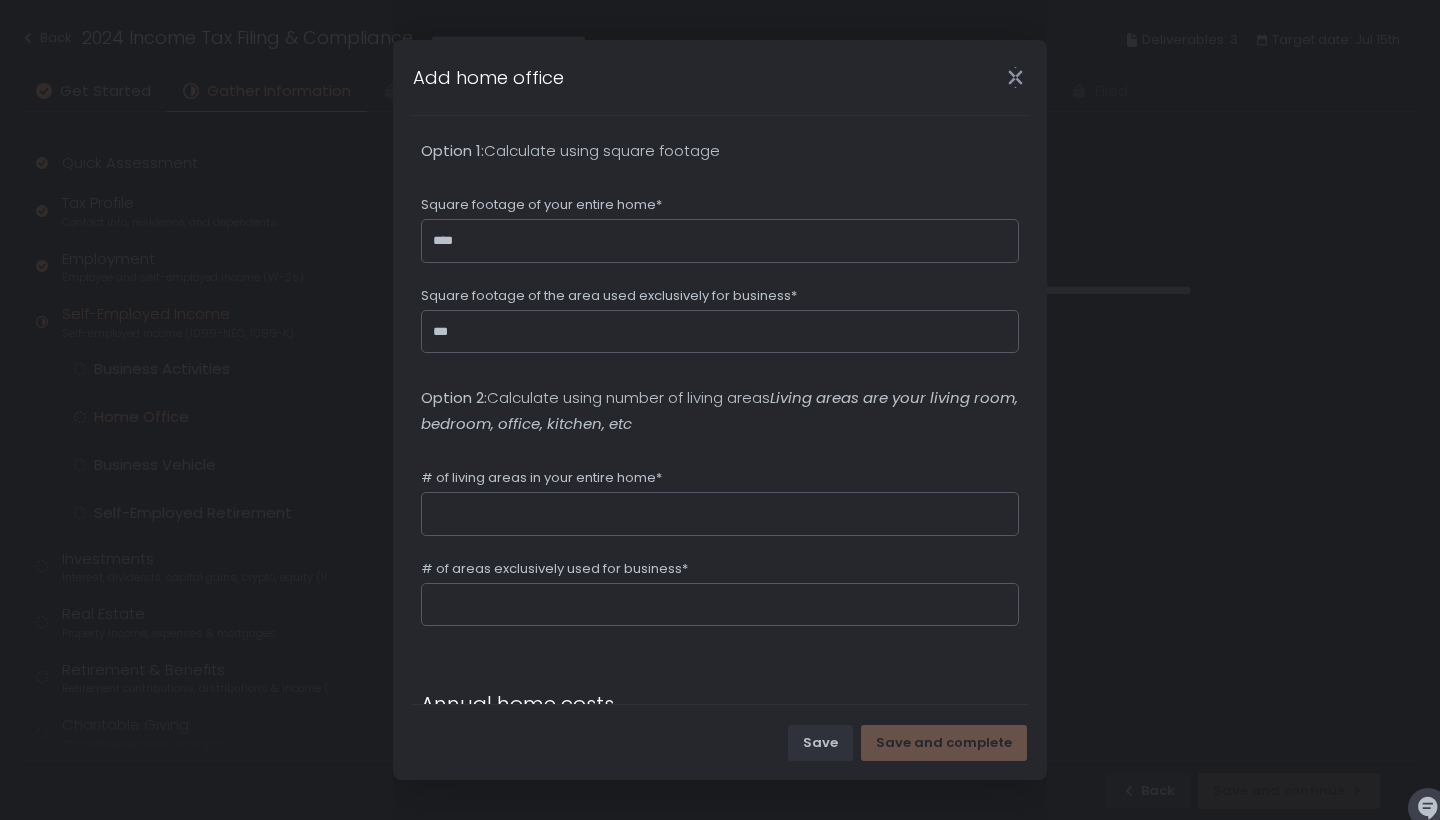 scroll, scrollTop: 400, scrollLeft: 0, axis: vertical 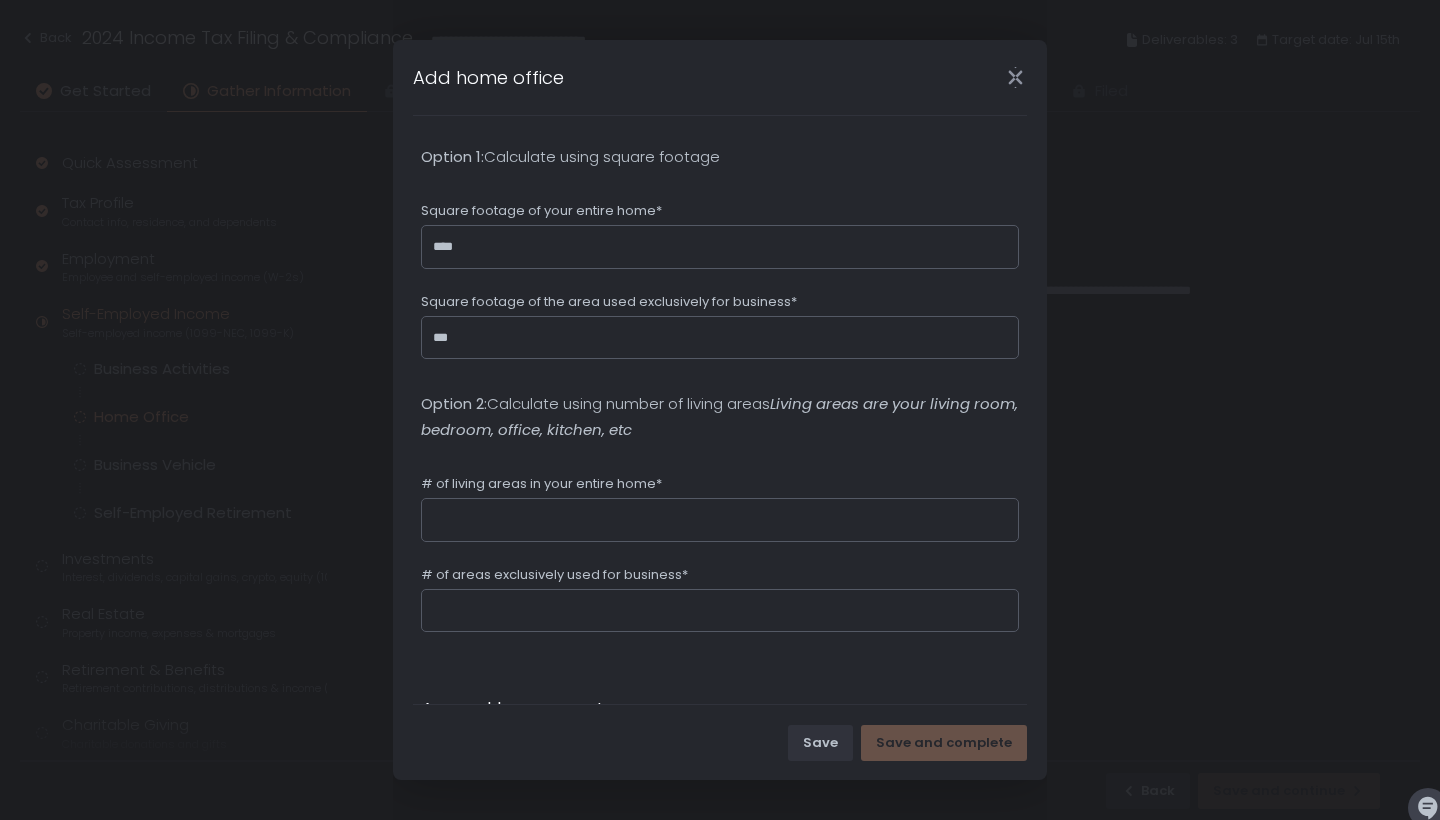 type on "***" 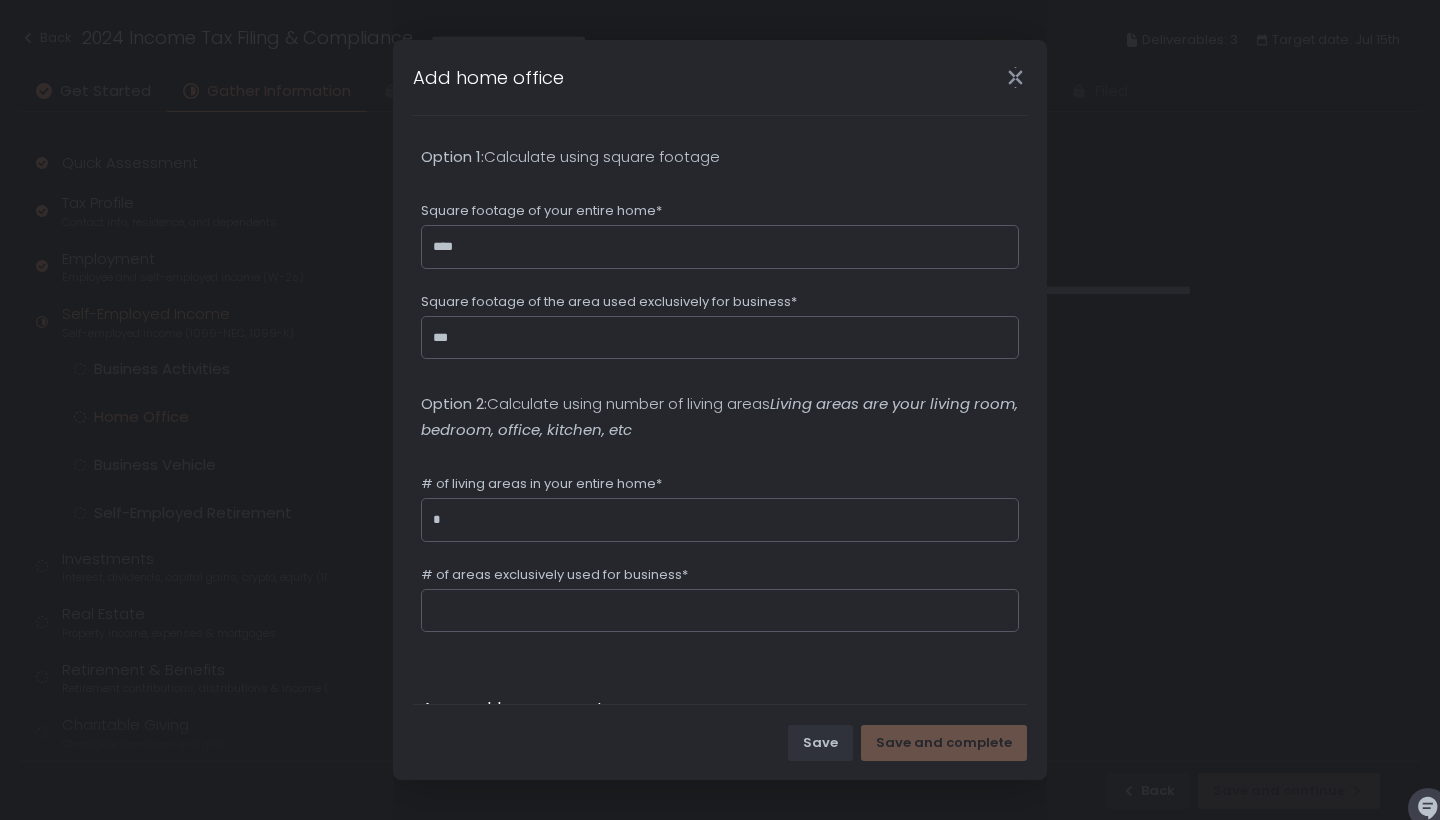 type on "*" 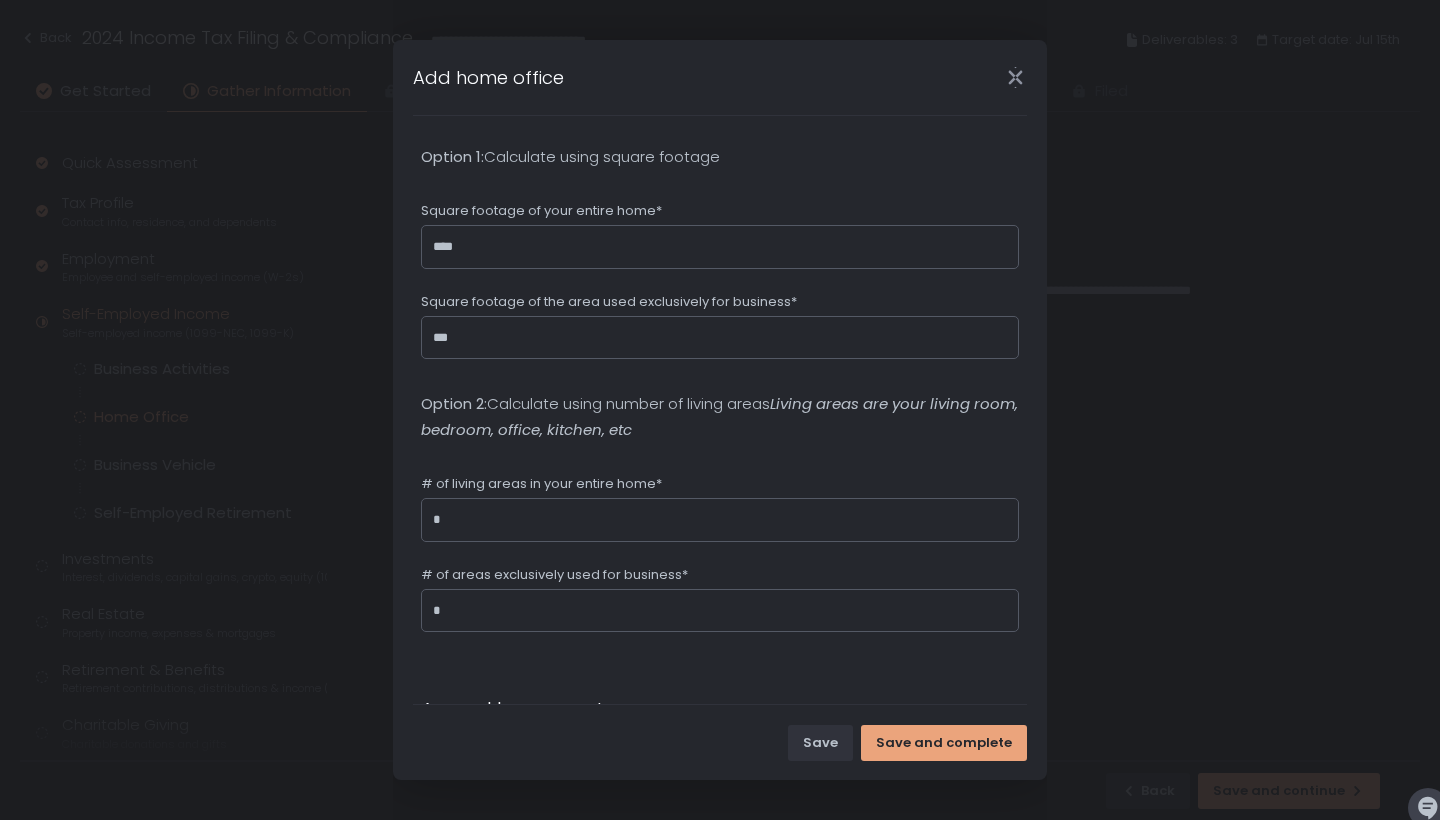 type on "*" 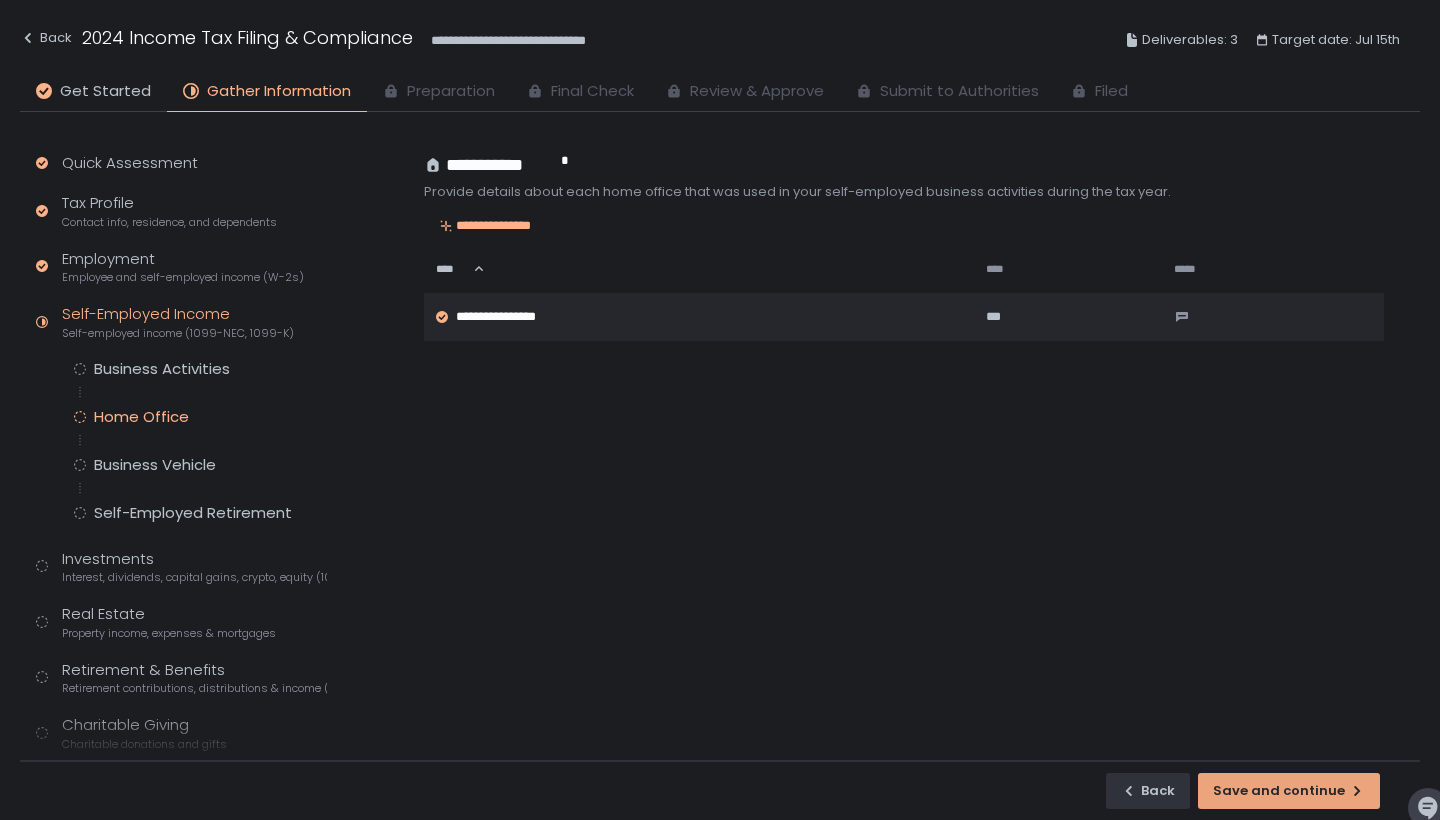 click on "Save and continue" 